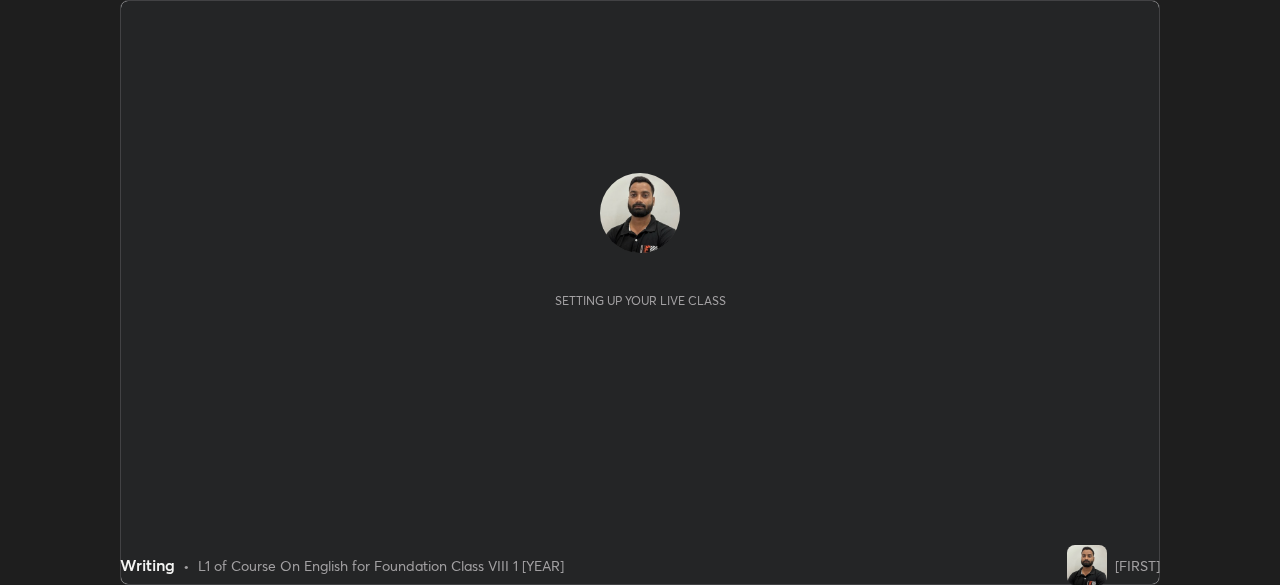 scroll, scrollTop: 0, scrollLeft: 0, axis: both 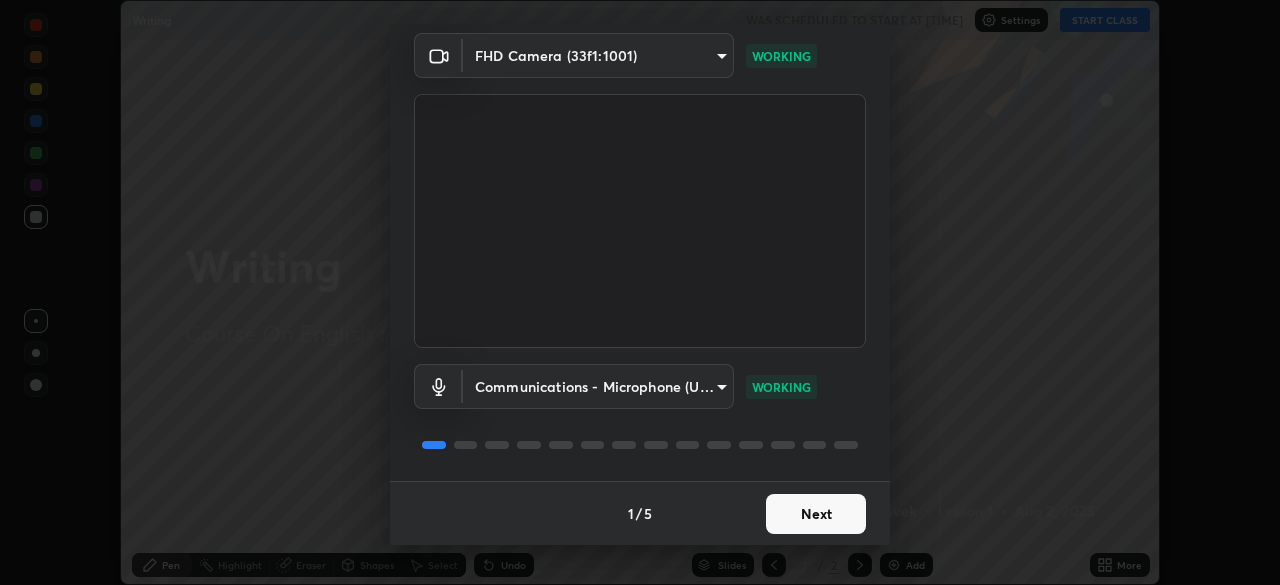 click on "Next" at bounding box center [816, 514] 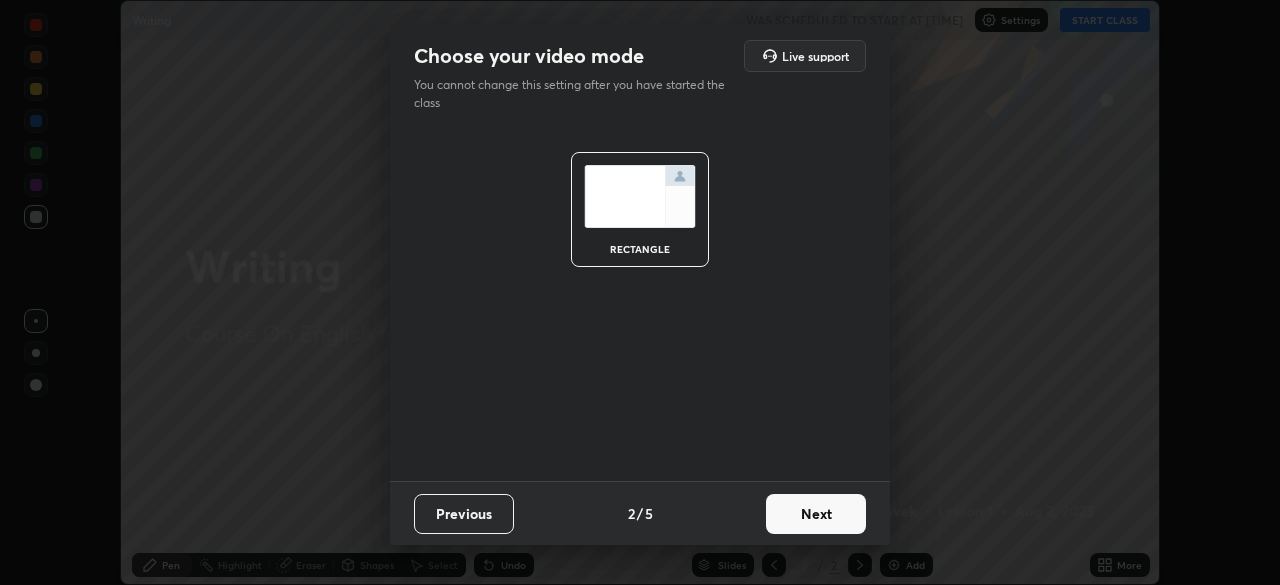 scroll, scrollTop: 0, scrollLeft: 0, axis: both 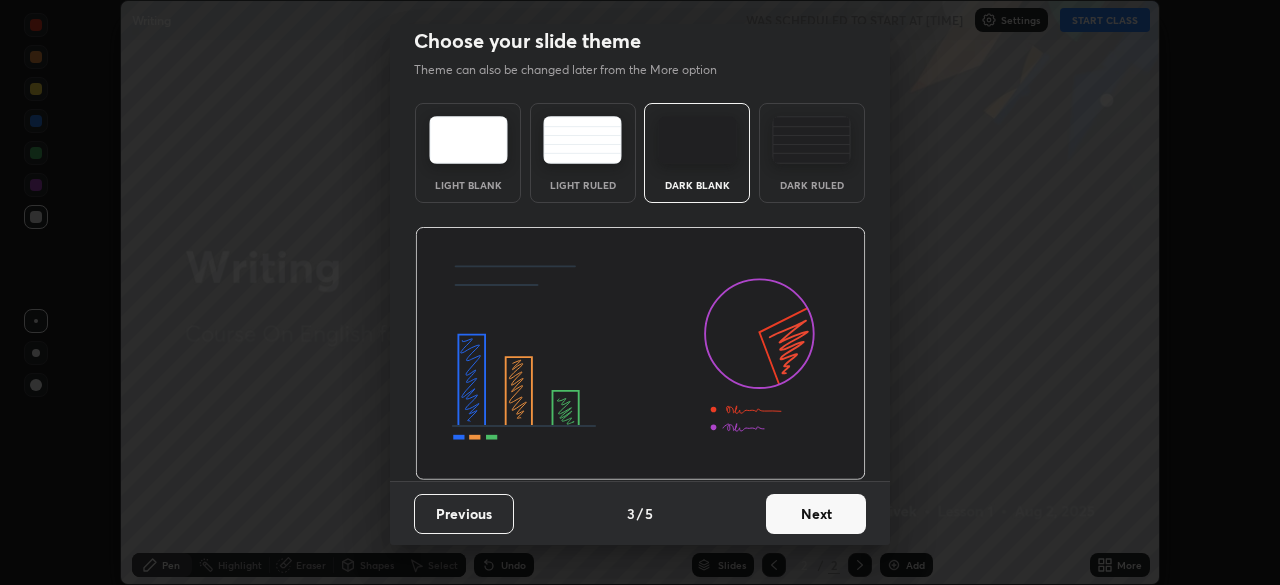 click on "Next" at bounding box center [816, 514] 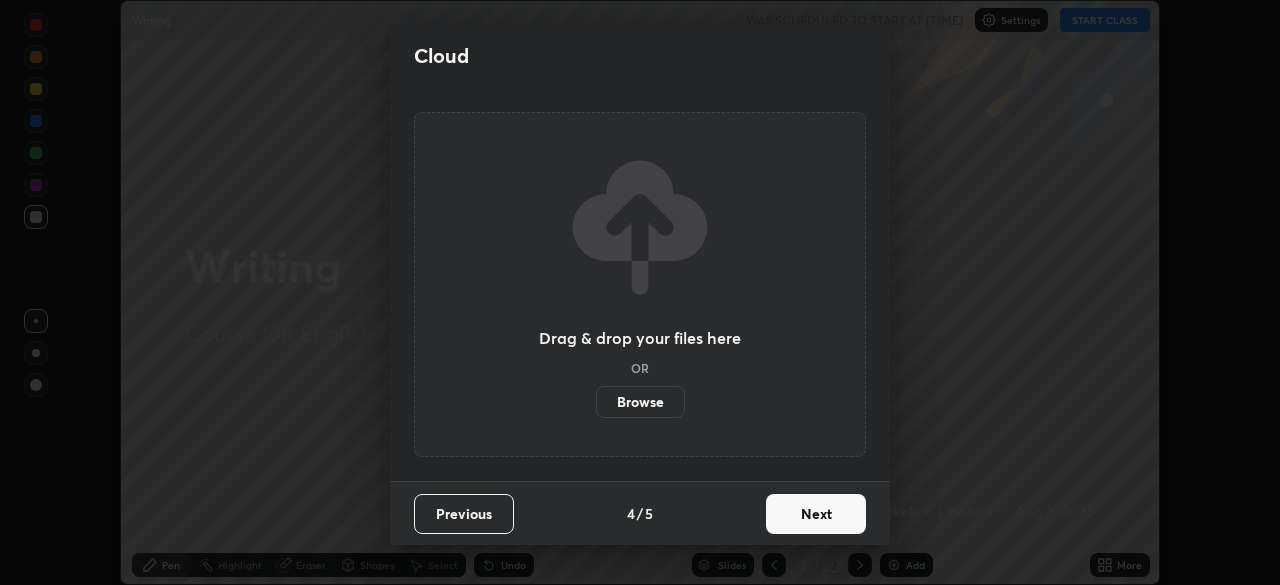scroll, scrollTop: 0, scrollLeft: 0, axis: both 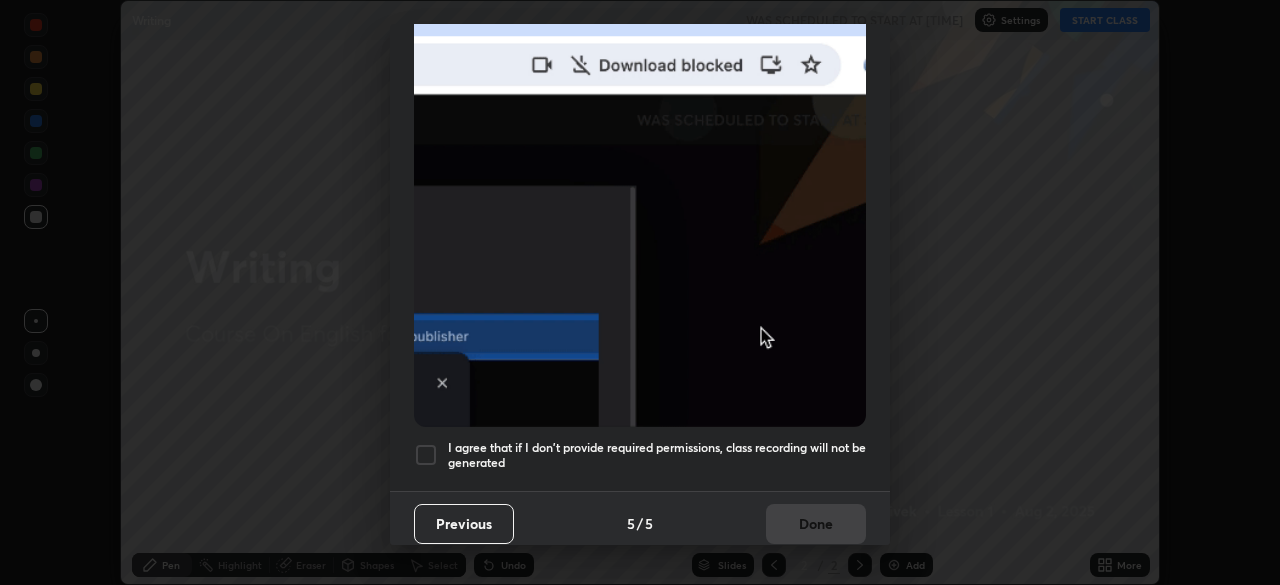 click at bounding box center [426, 455] 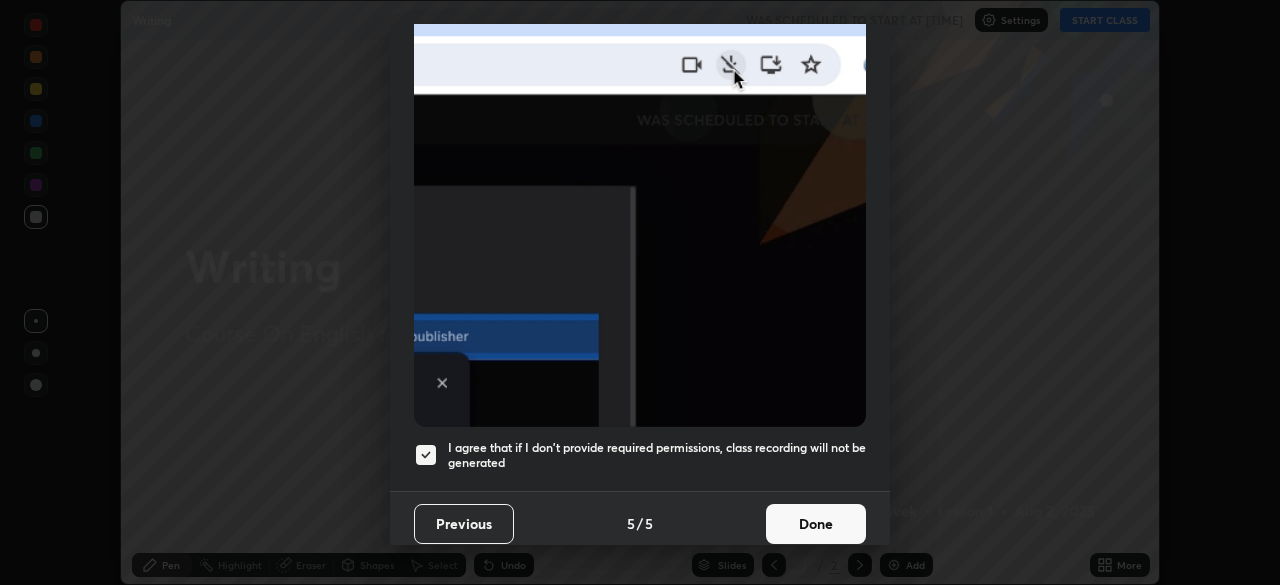 click on "Done" at bounding box center (816, 524) 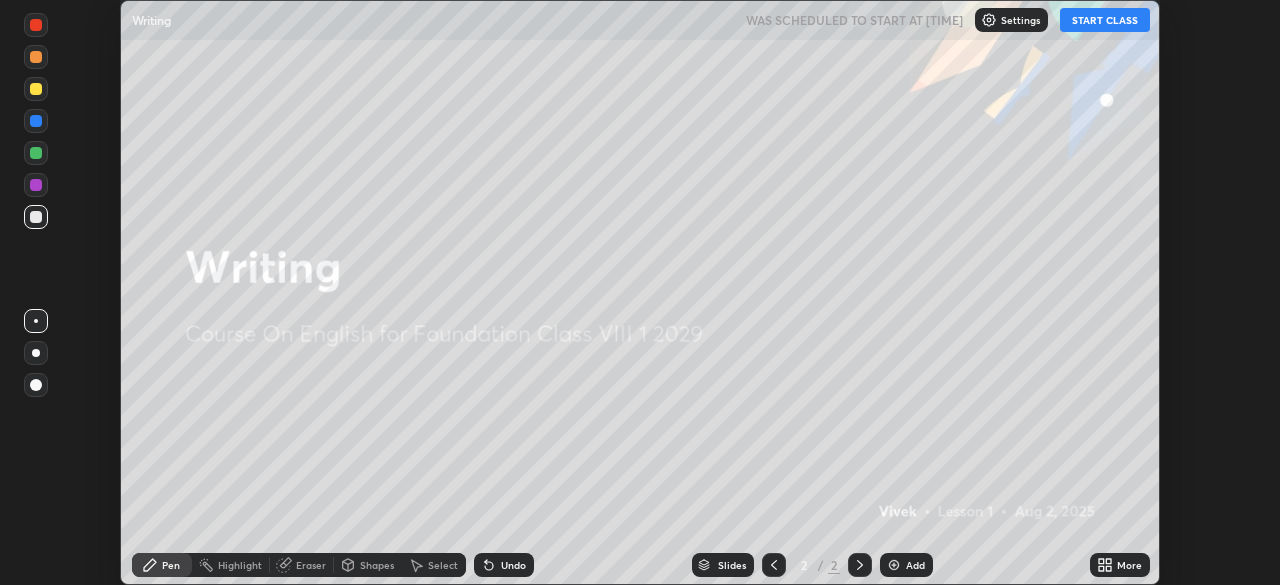 click on "More" at bounding box center (1120, 565) 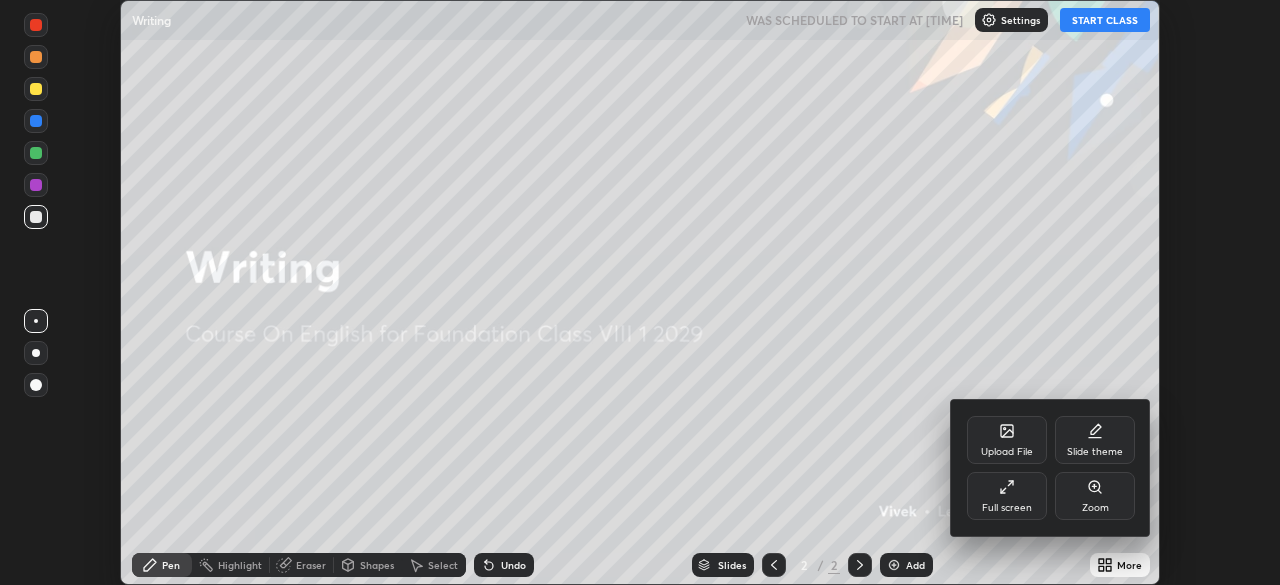 click at bounding box center [640, 292] 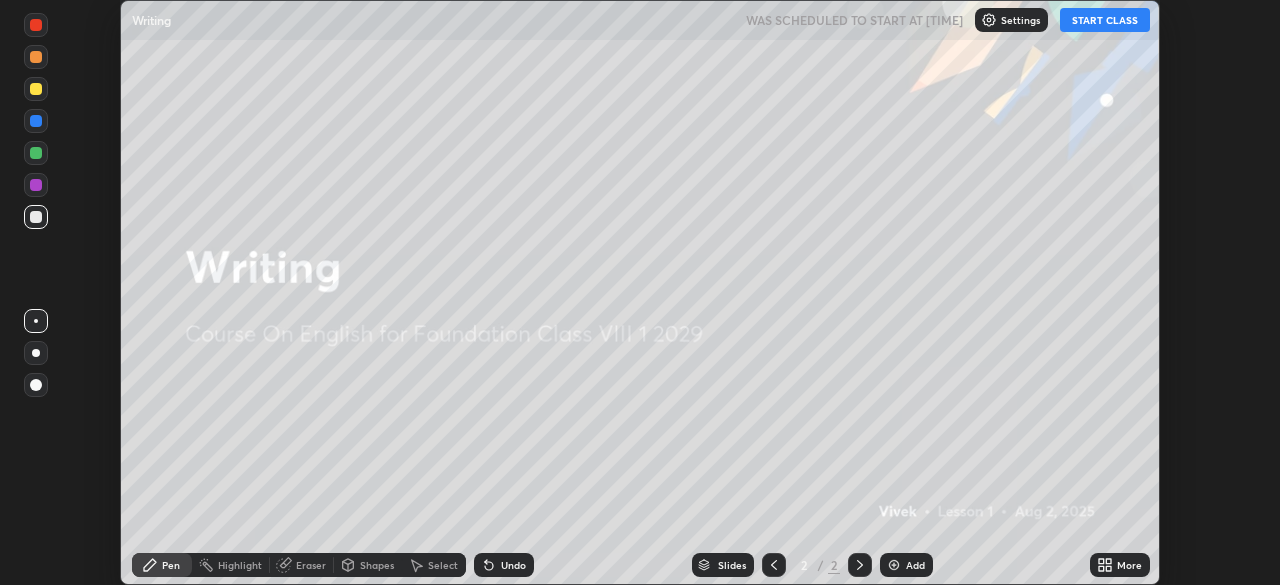 click on "More" at bounding box center (1129, 565) 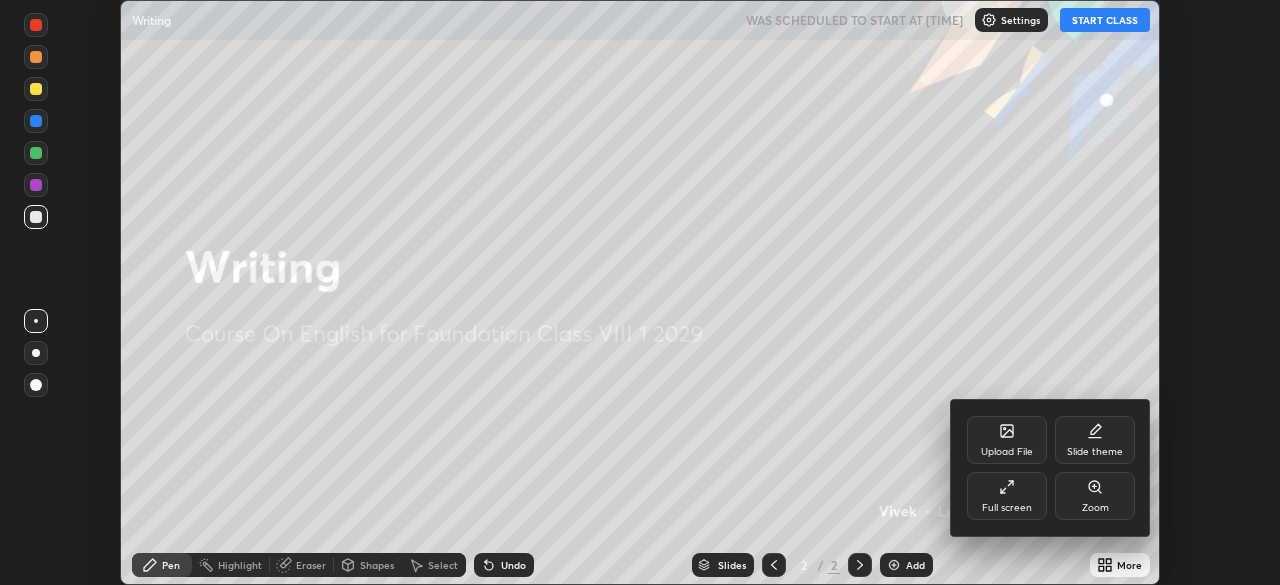 click on "Full screen" at bounding box center [1007, 496] 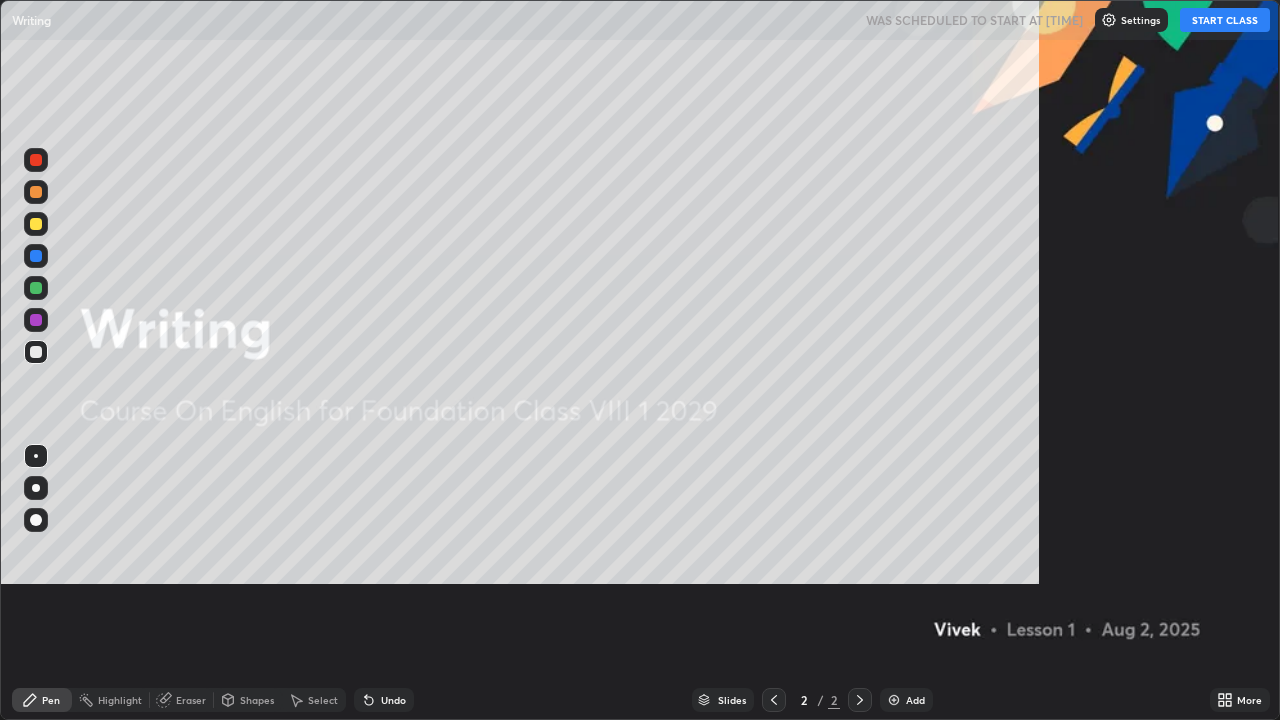 scroll, scrollTop: 99280, scrollLeft: 98720, axis: both 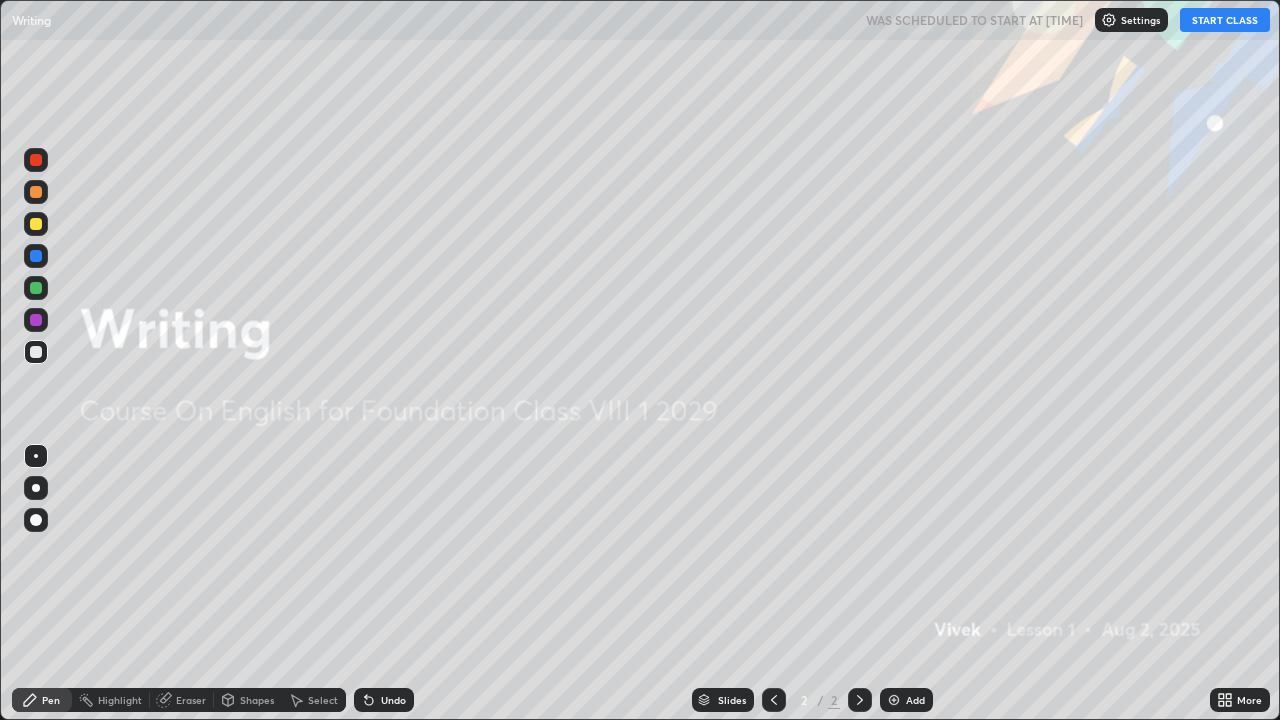 click on "Add" at bounding box center (915, 700) 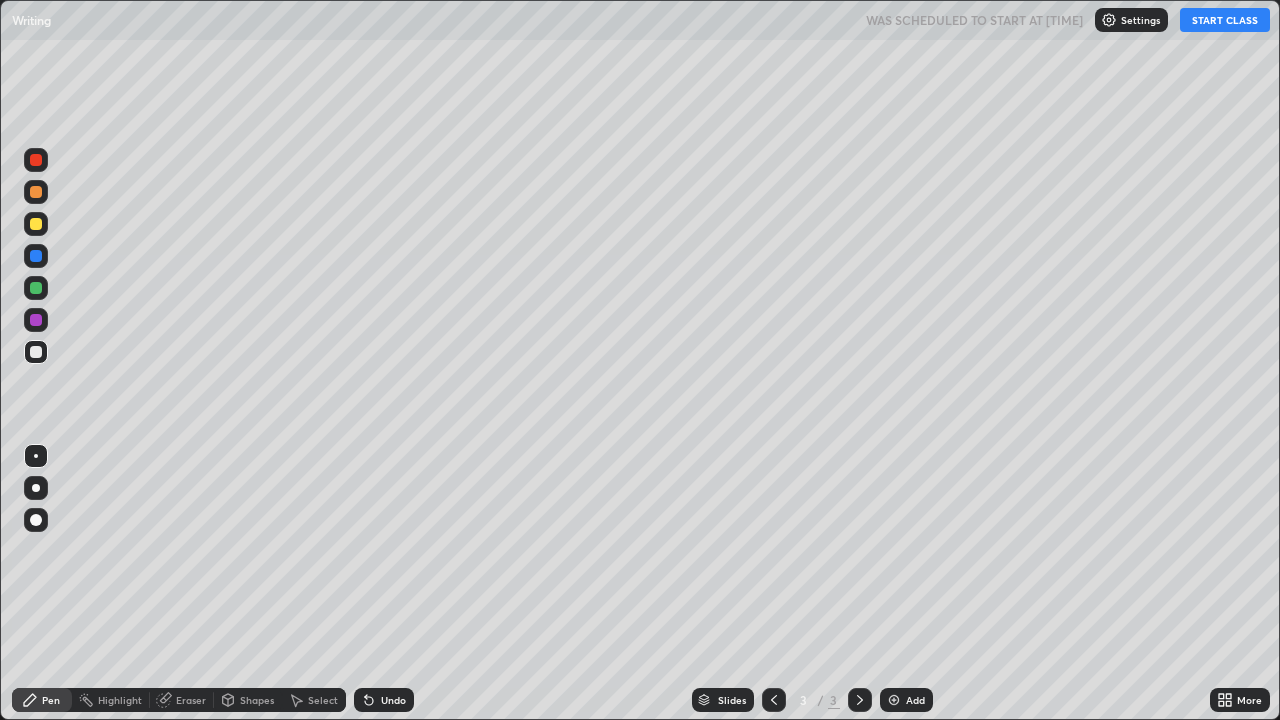 click on "Eraser" at bounding box center (182, 700) 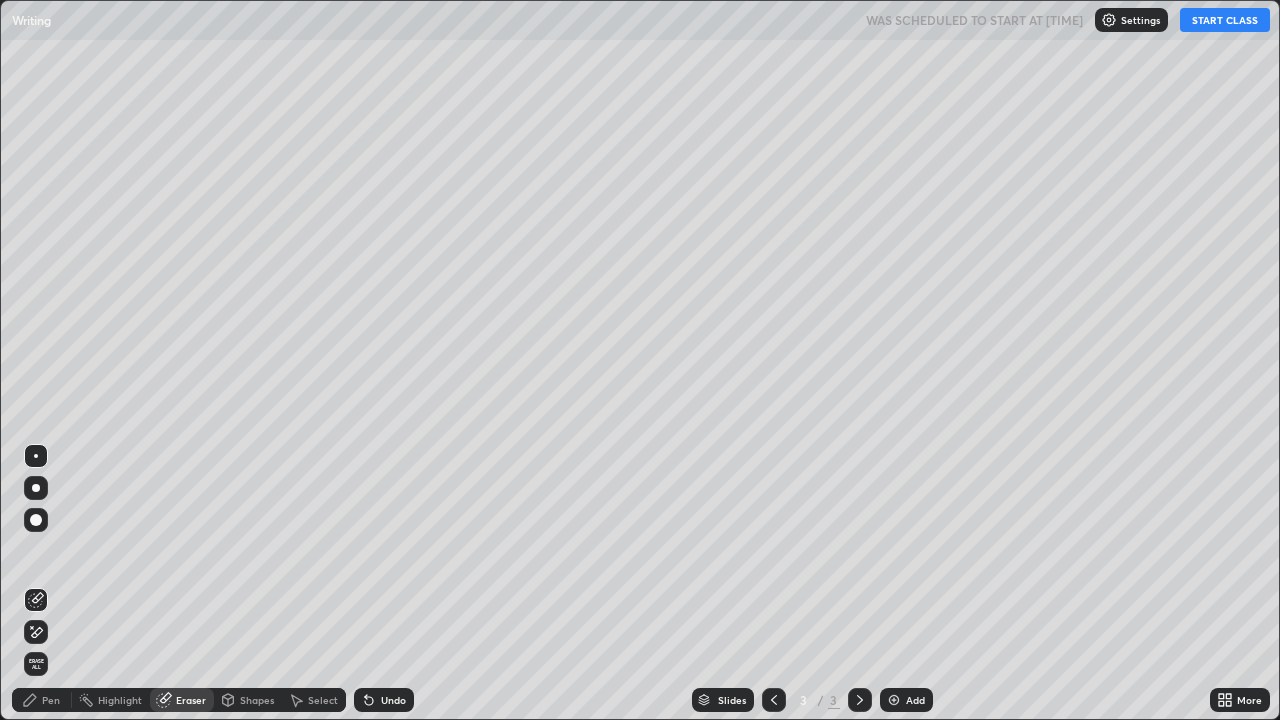 click on "Highlight" at bounding box center (120, 700) 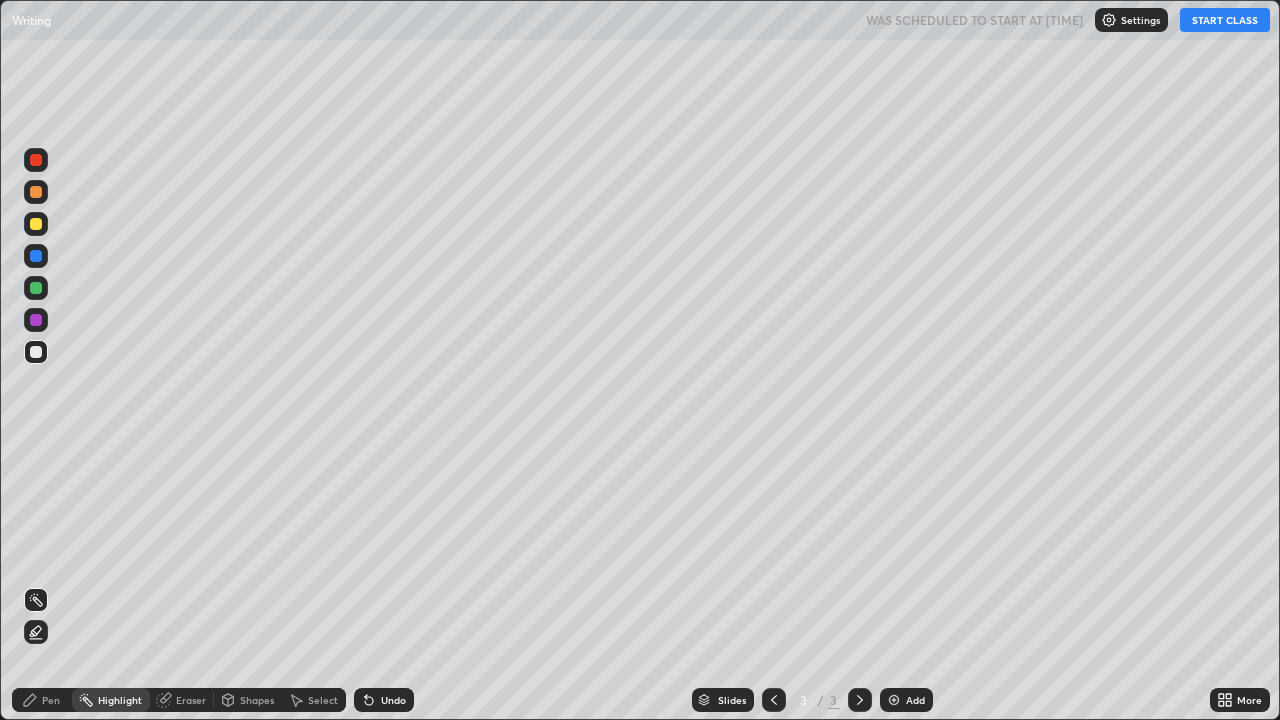 click on "Shapes" at bounding box center [257, 700] 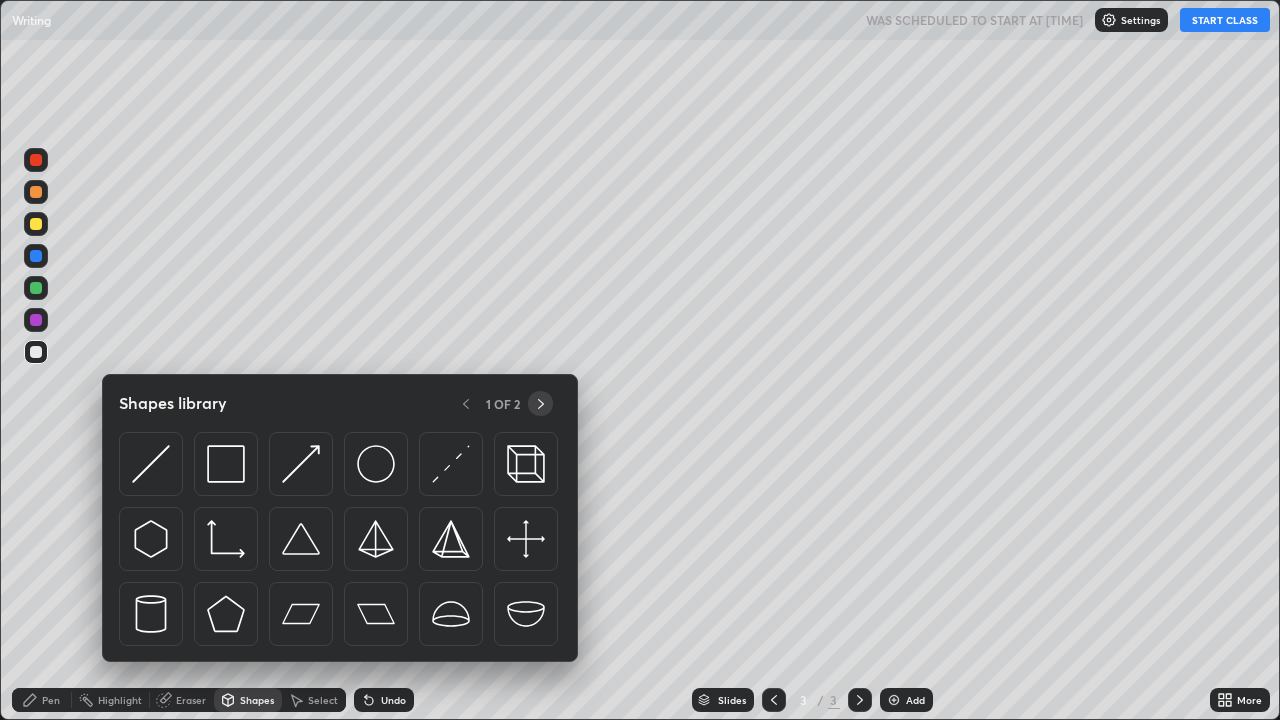 click 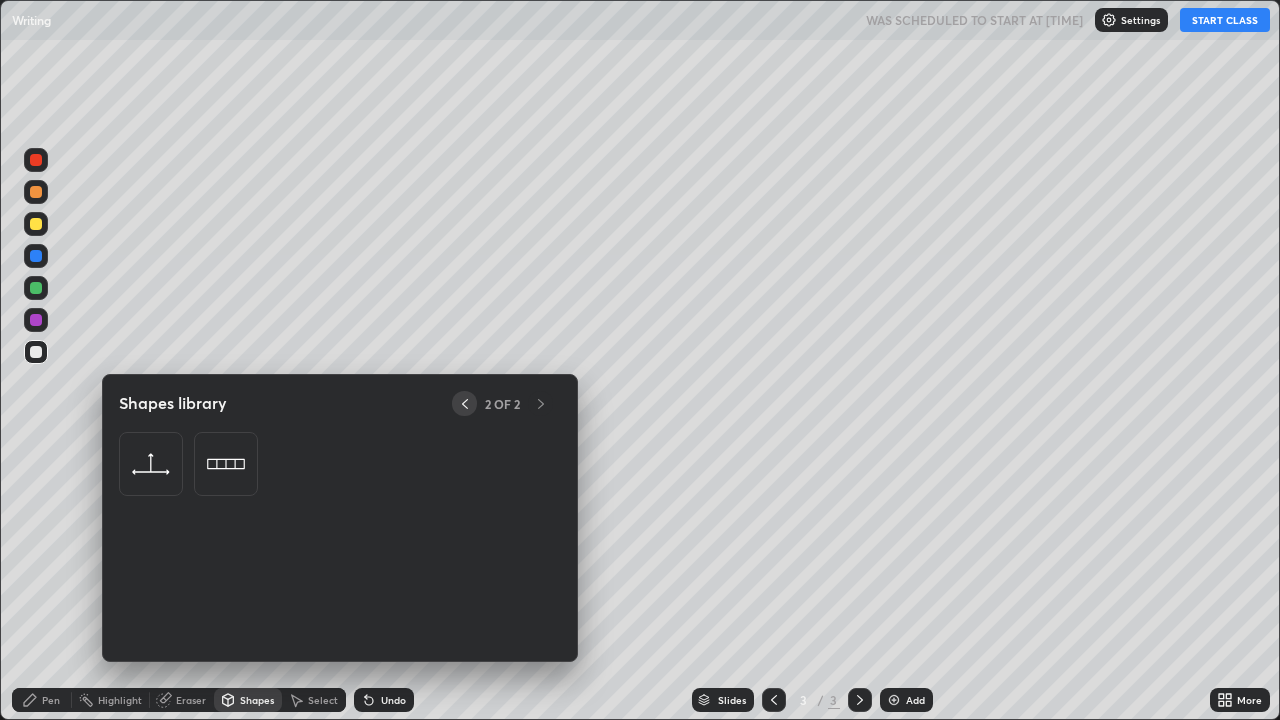 click at bounding box center (464, 403) 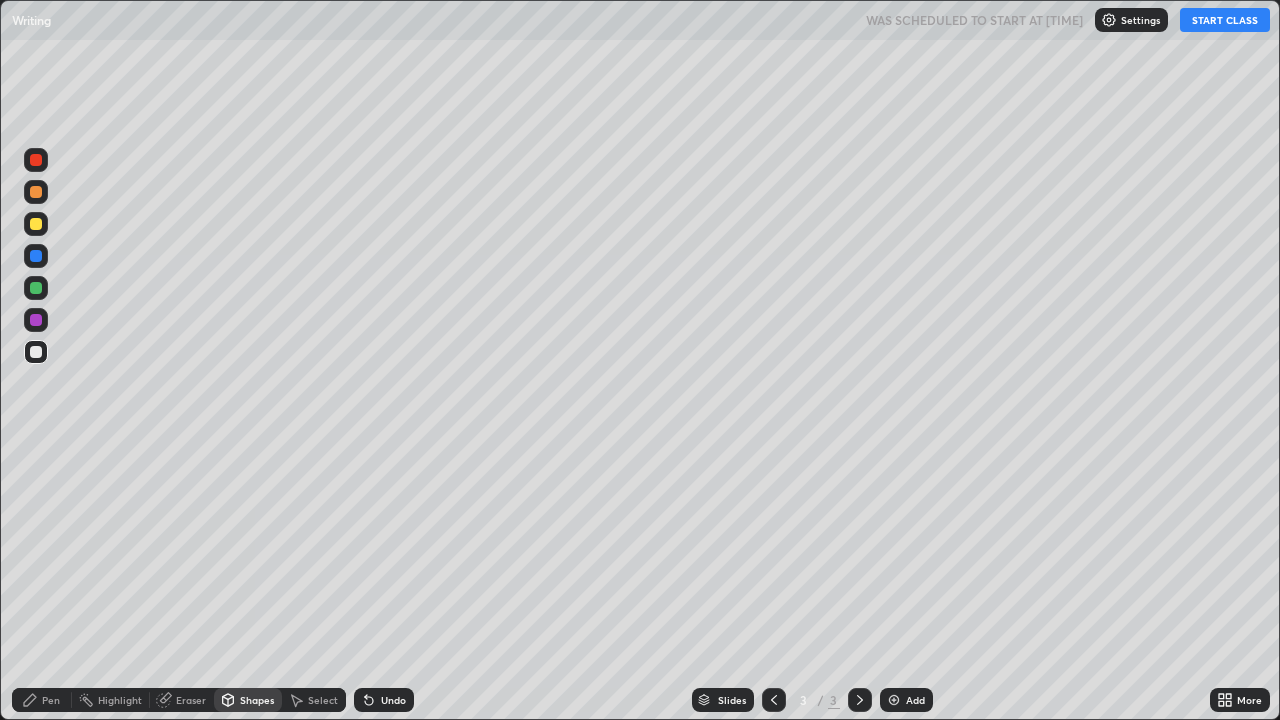 click on "Select" at bounding box center (323, 700) 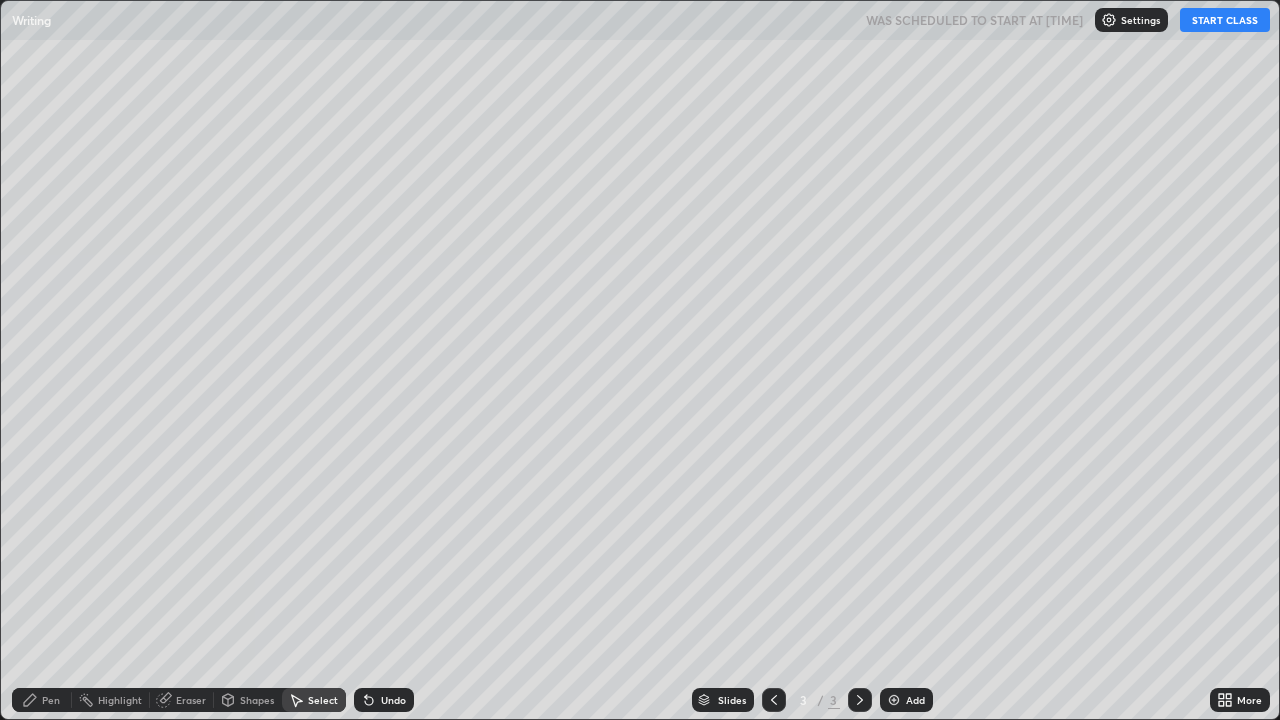 click on "0 ° Undo Copy Duplicate Duplicate to new slide Delete" at bounding box center (640, 360) 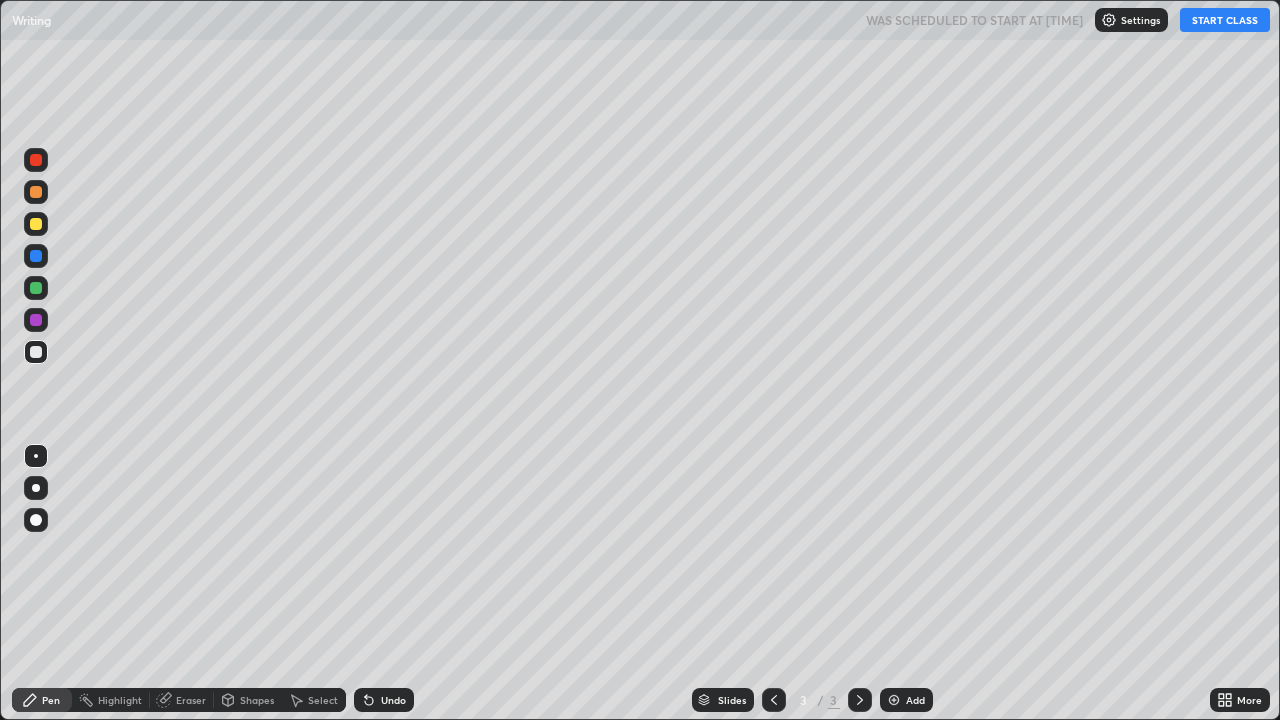 click on "Select" at bounding box center (314, 700) 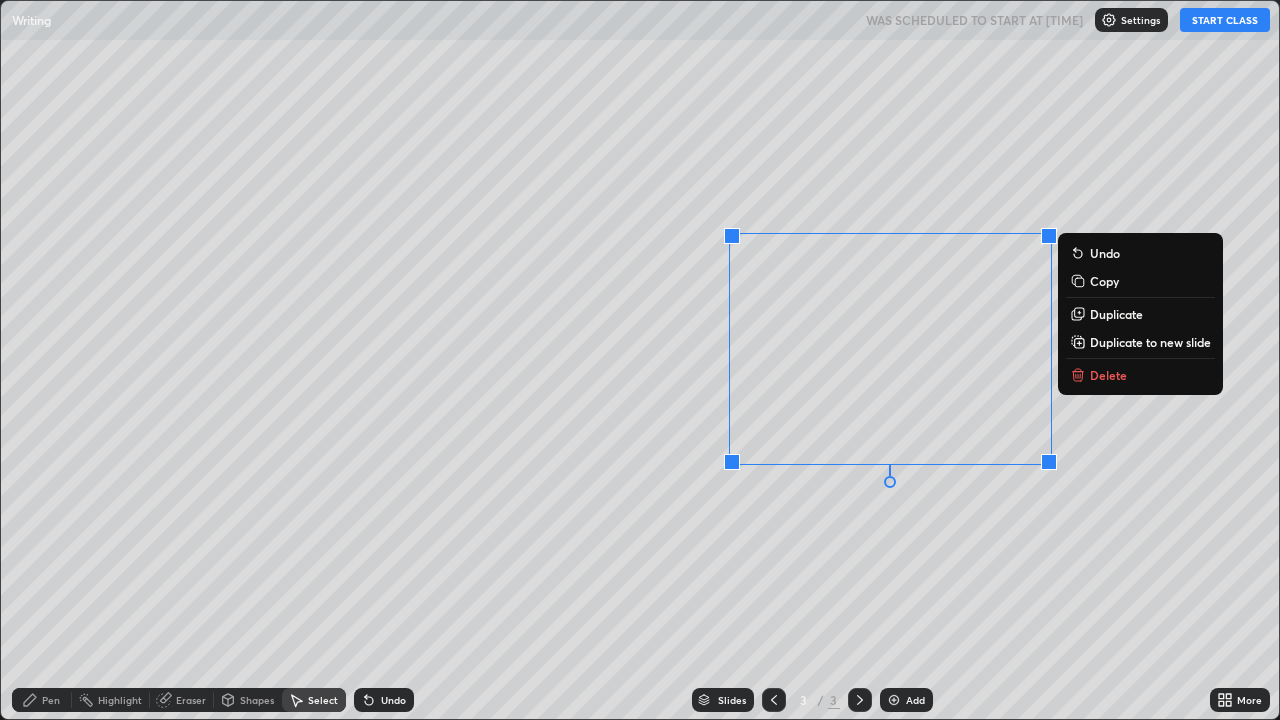 click on "Delete" at bounding box center [1108, 375] 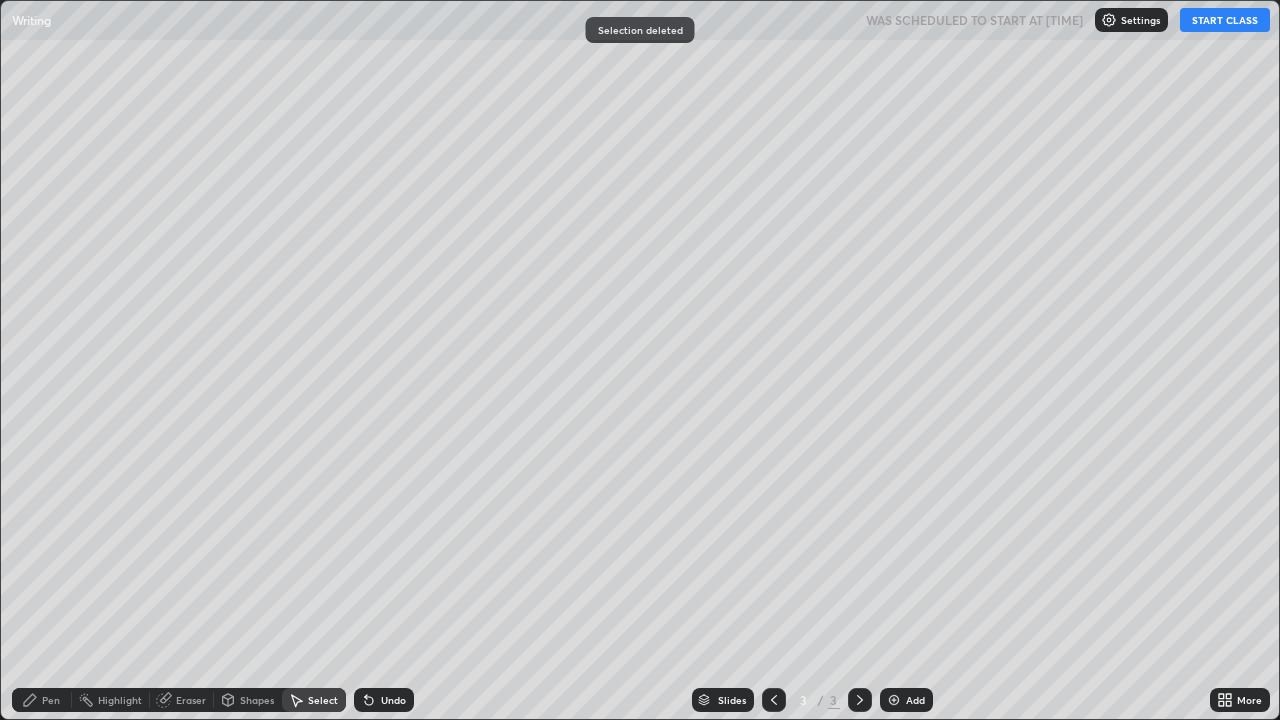 click on "Slides" at bounding box center (732, 700) 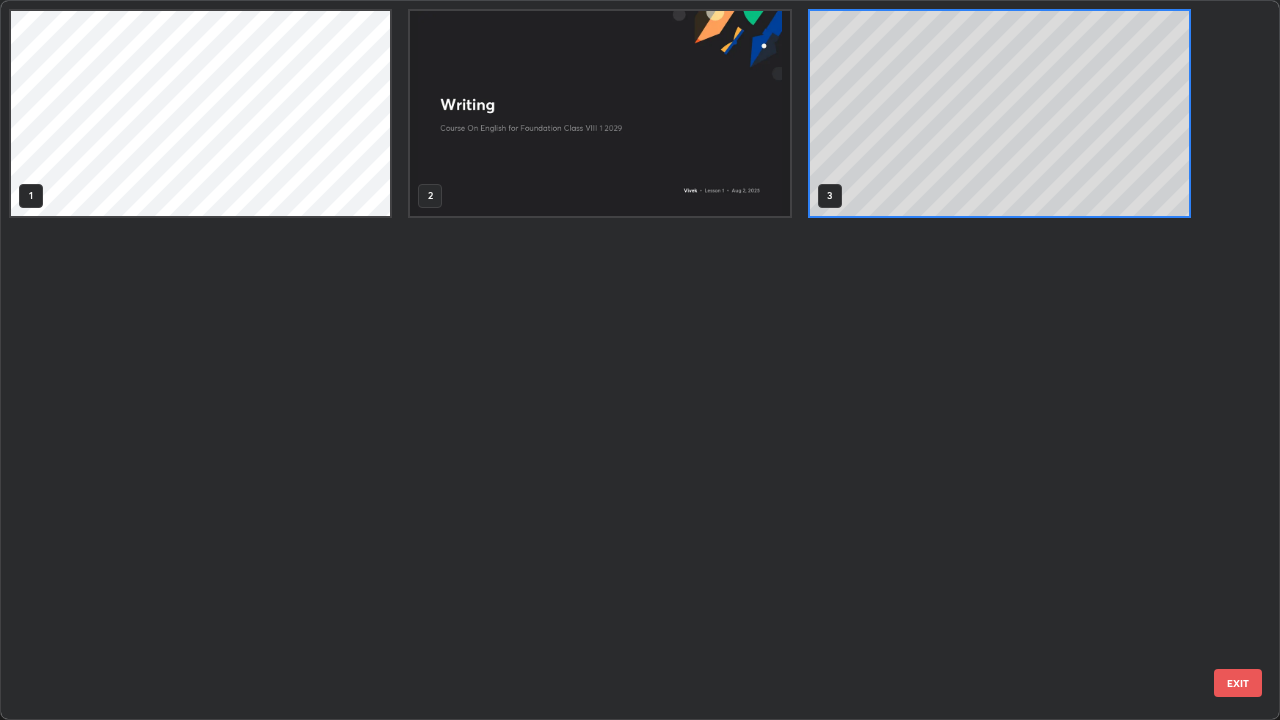 scroll, scrollTop: 7, scrollLeft: 11, axis: both 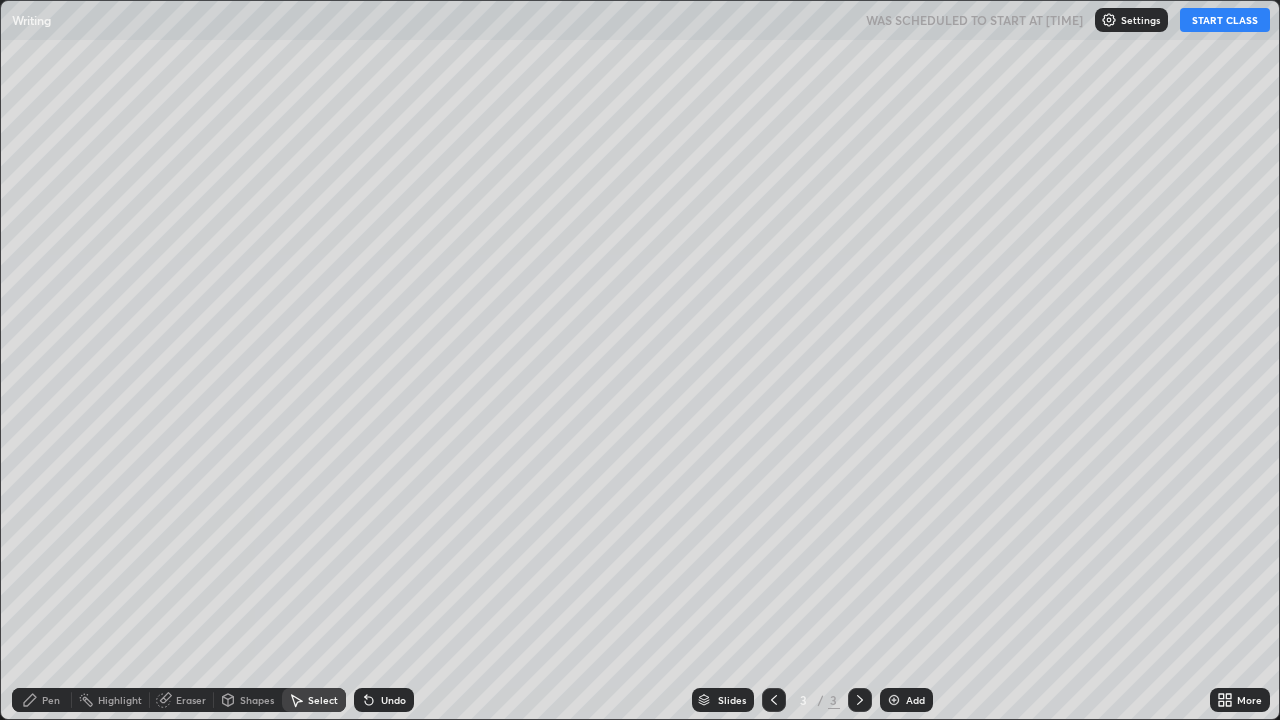 click 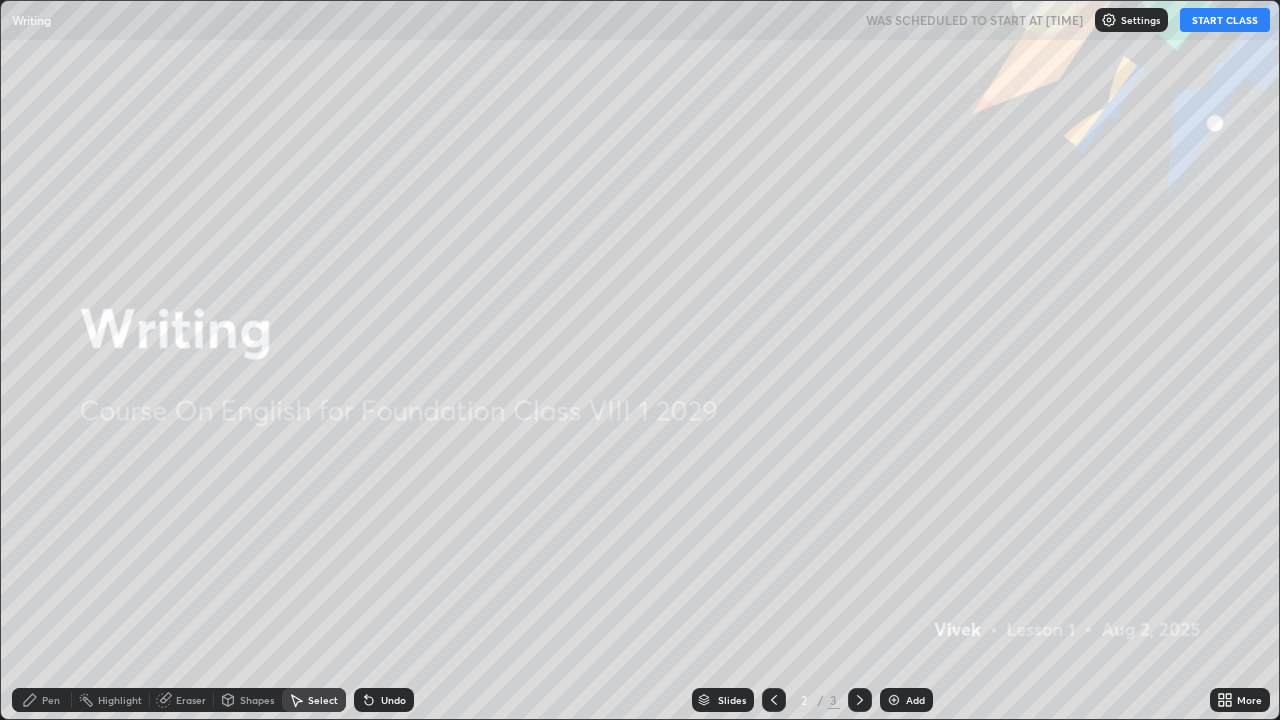 click 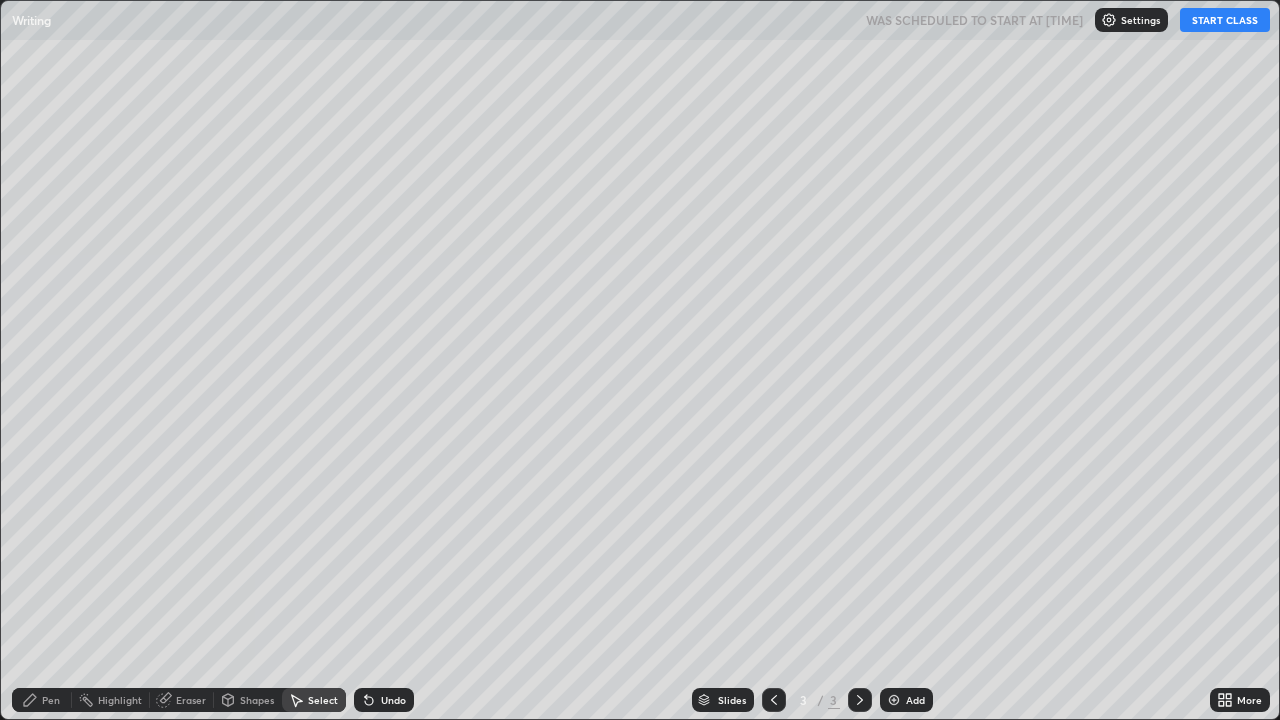 click on "Settings" at bounding box center [1131, 20] 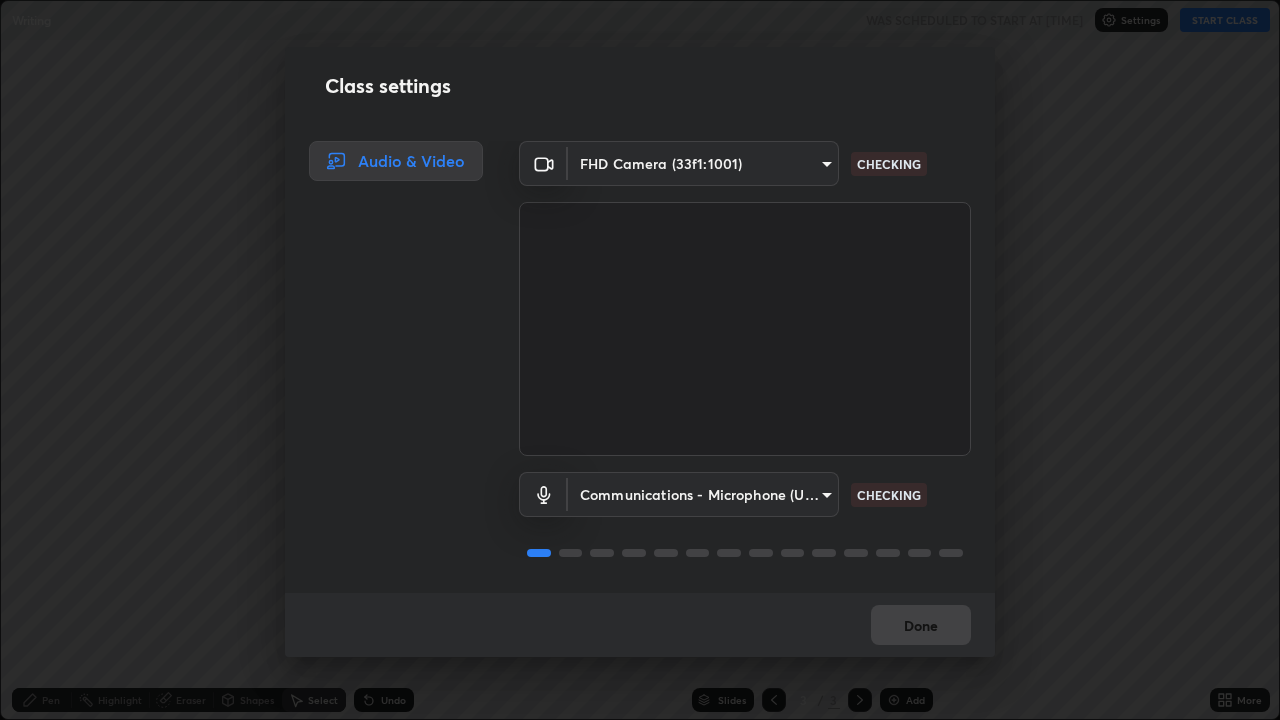 click on "Class settings Audio & Video FHD Camera (33f1:1001) [HASH] CHECKING Communications - Microphone (USB PnP Sound Device) communications CHECKING Done" at bounding box center (640, 360) 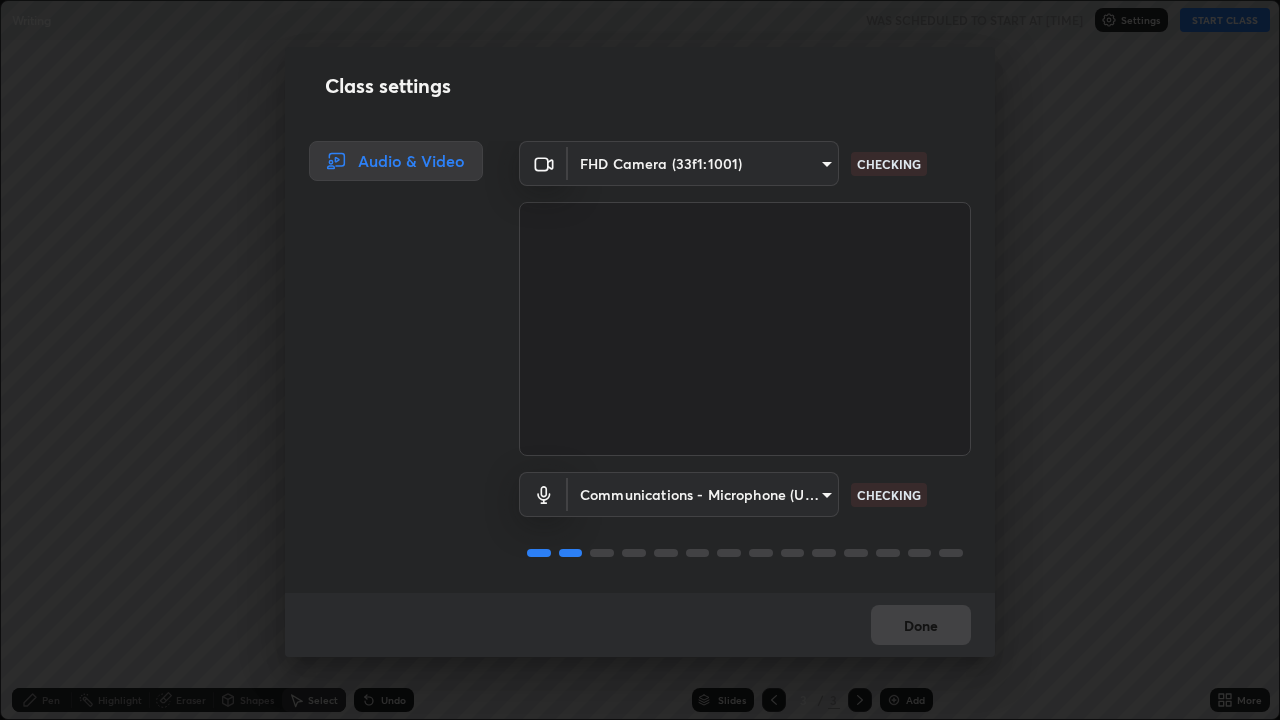 scroll, scrollTop: 0, scrollLeft: 0, axis: both 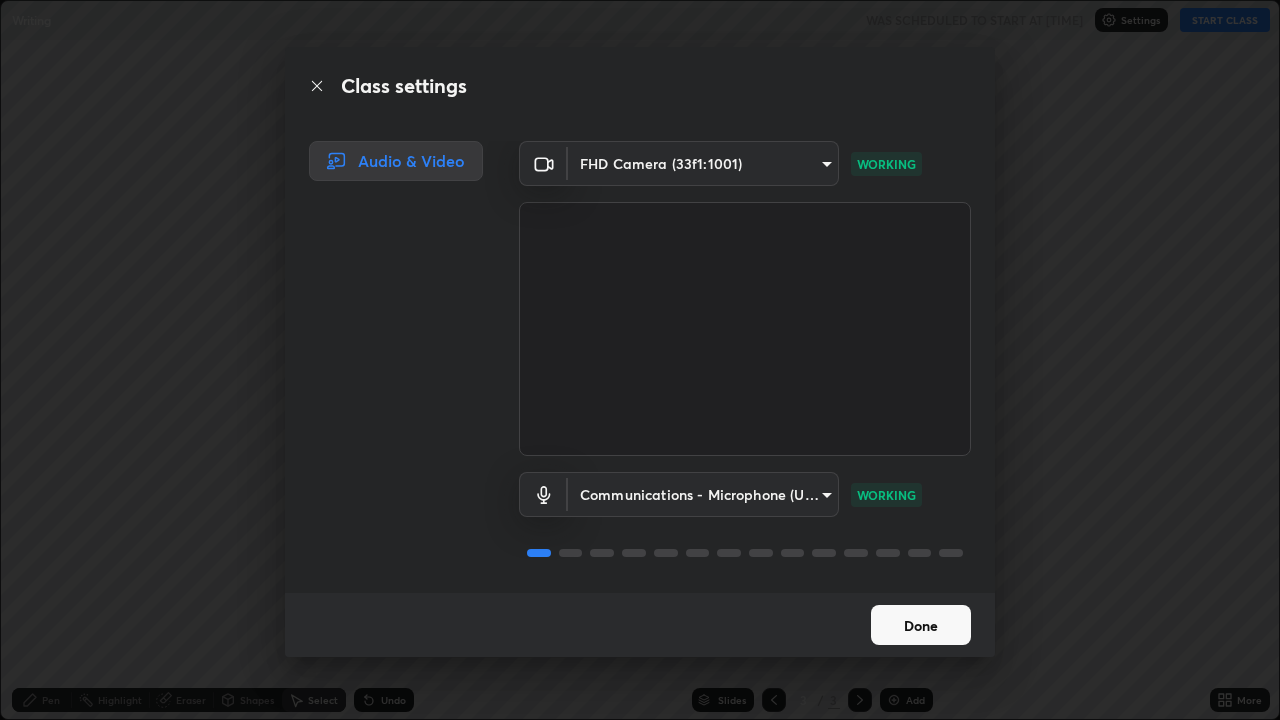 click on "Done" at bounding box center [921, 625] 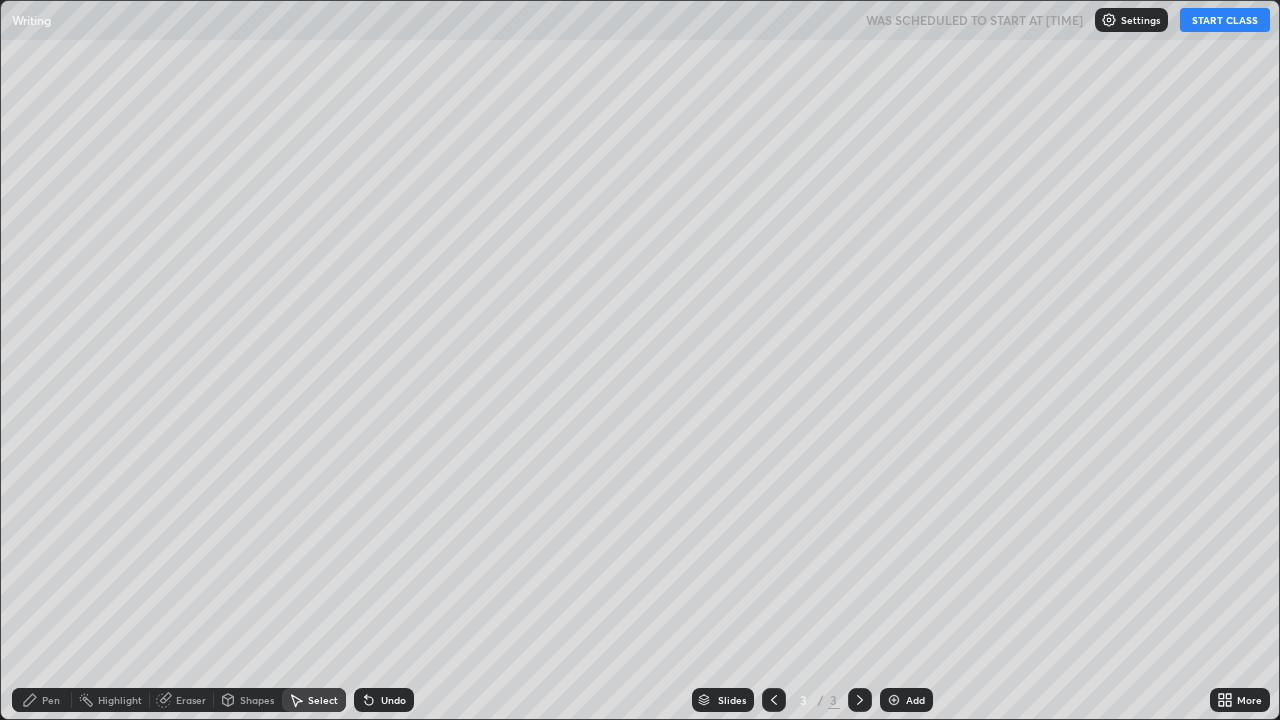 click on "START CLASS" at bounding box center (1225, 20) 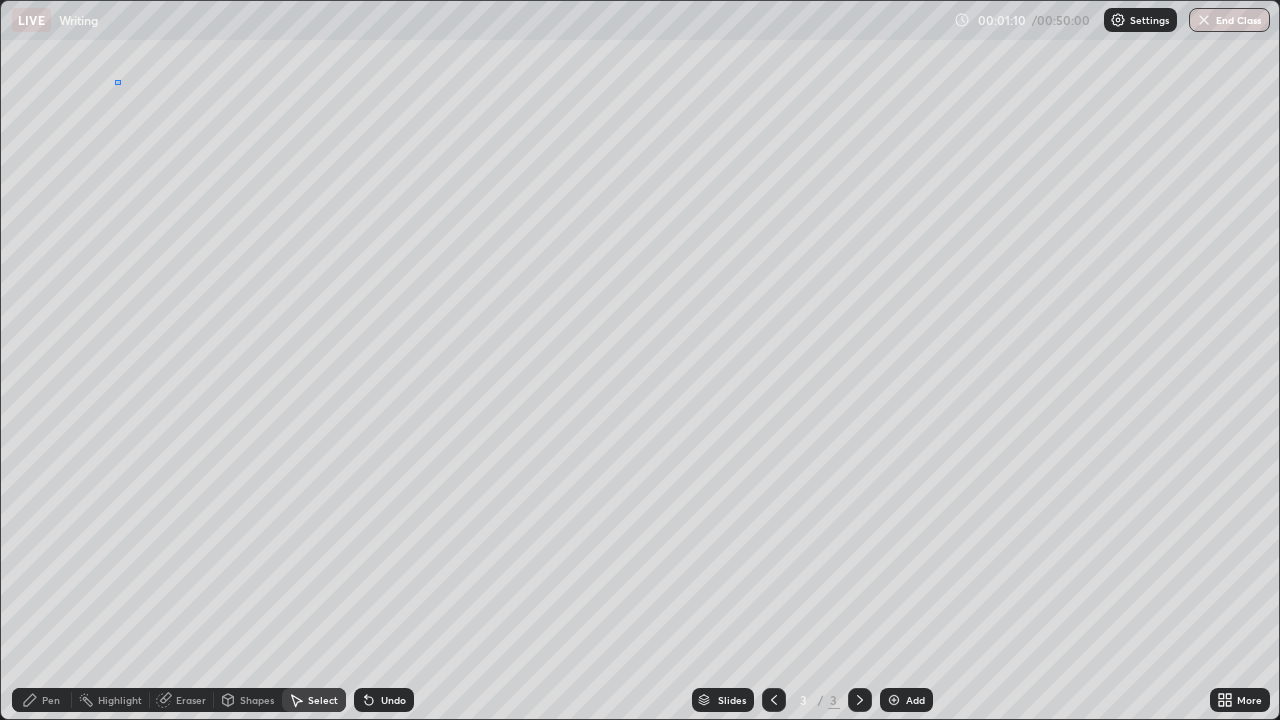 click on "0 ° Undo Copy Duplicate Duplicate to new slide Delete" at bounding box center (640, 360) 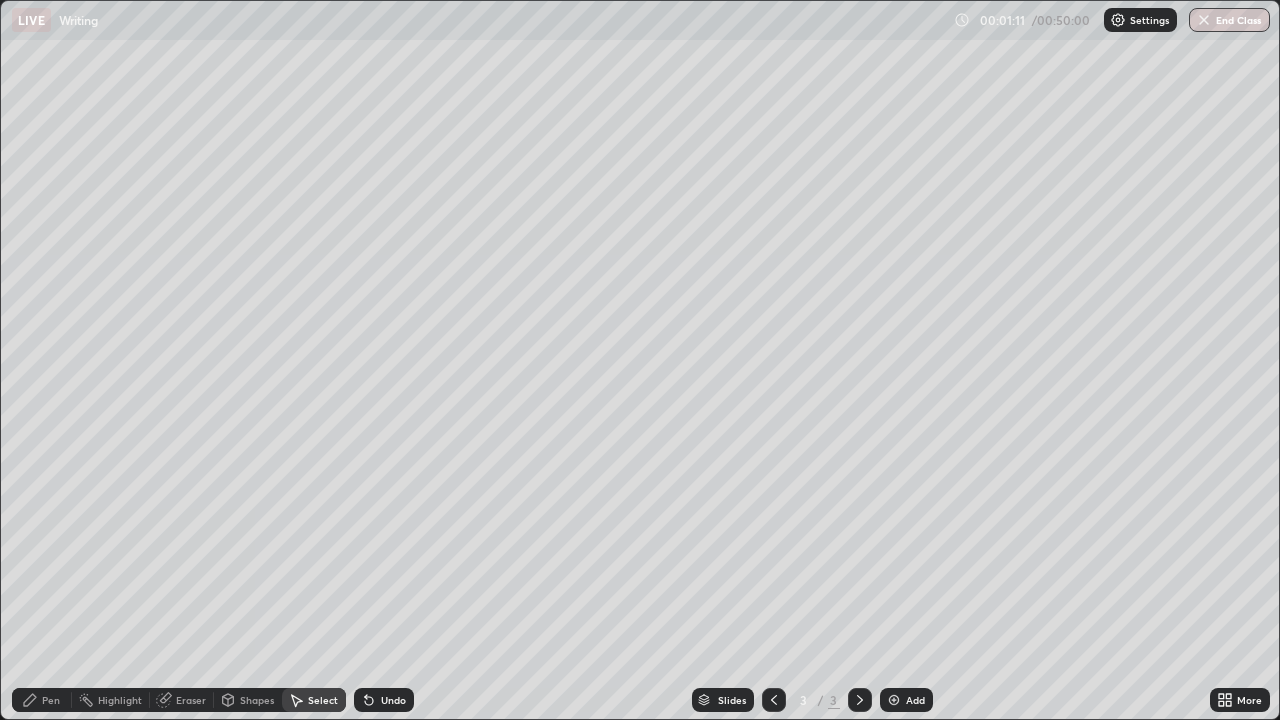 click on "Pen" at bounding box center [51, 700] 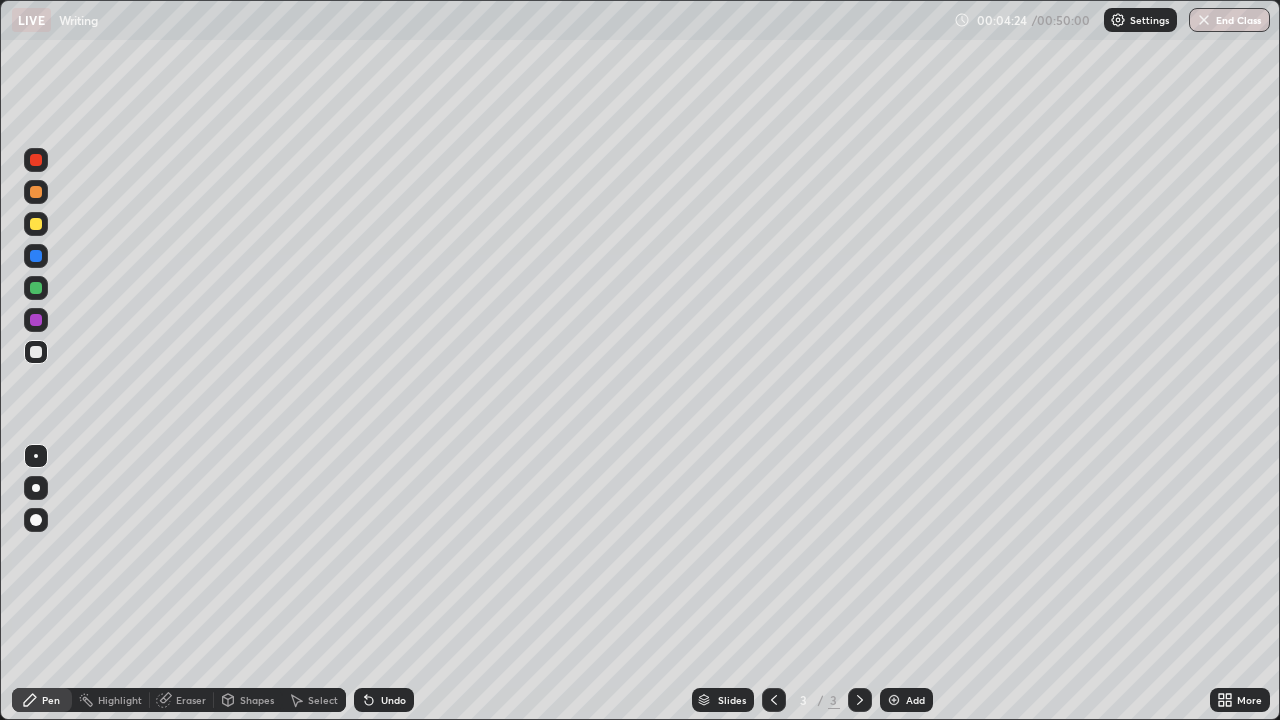 click on "Eraser" at bounding box center [191, 700] 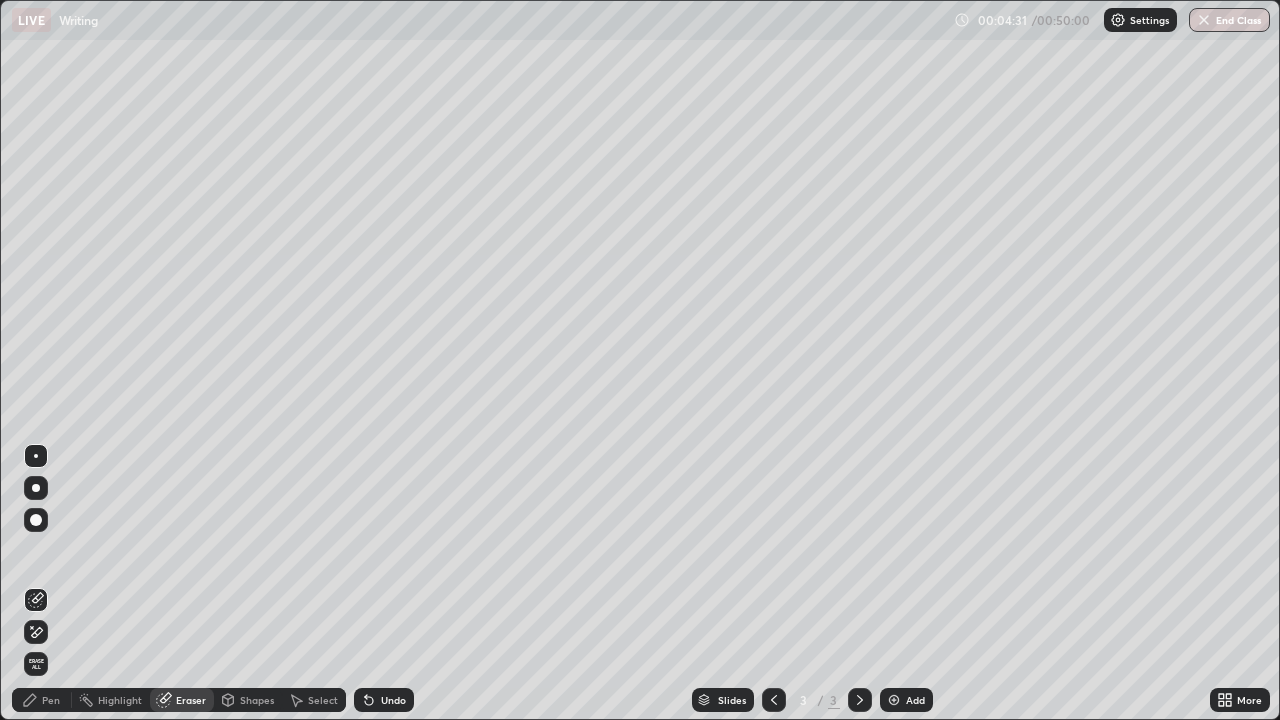 click on "Pen" at bounding box center (51, 700) 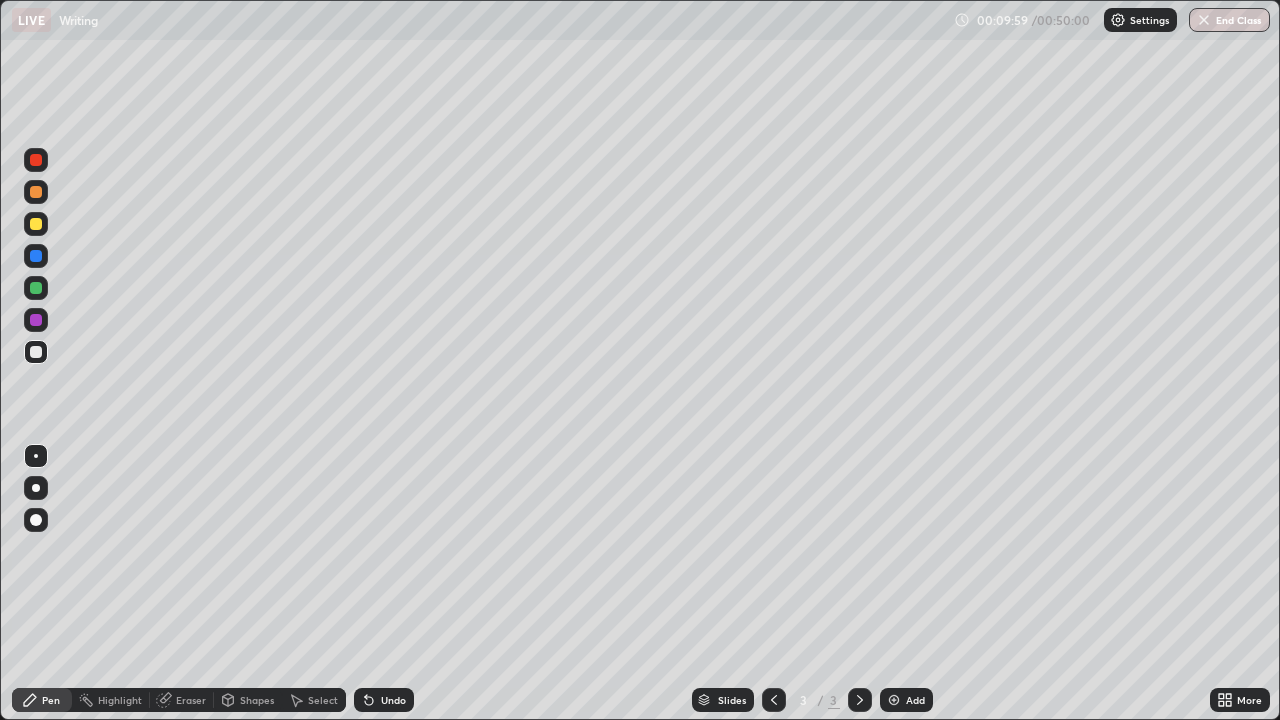click at bounding box center (894, 700) 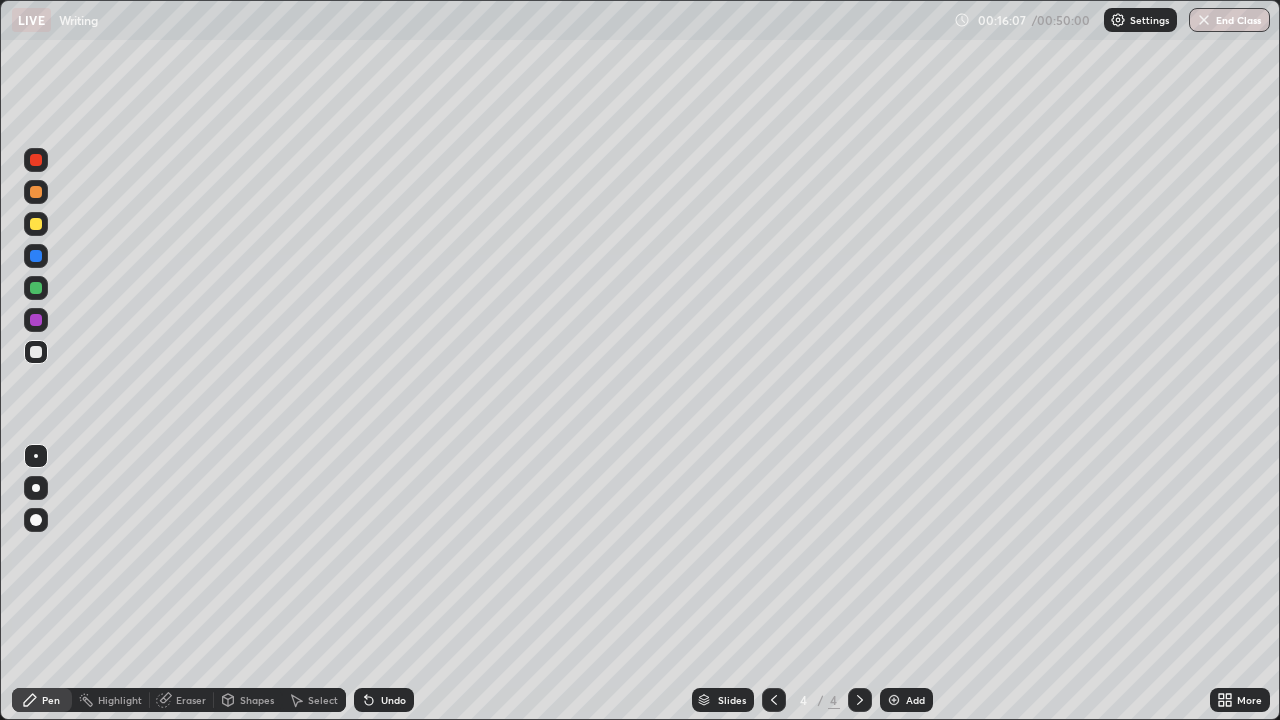 click on "Eraser" at bounding box center [191, 700] 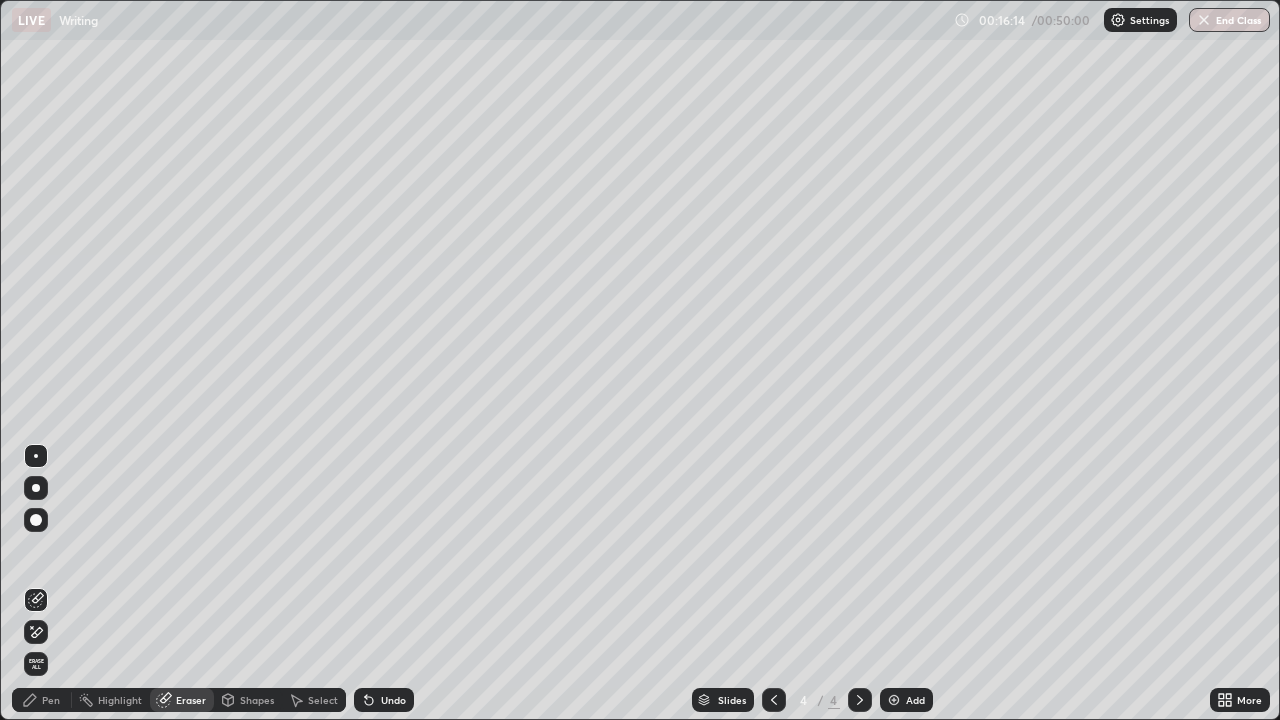 click on "Pen" at bounding box center (42, 700) 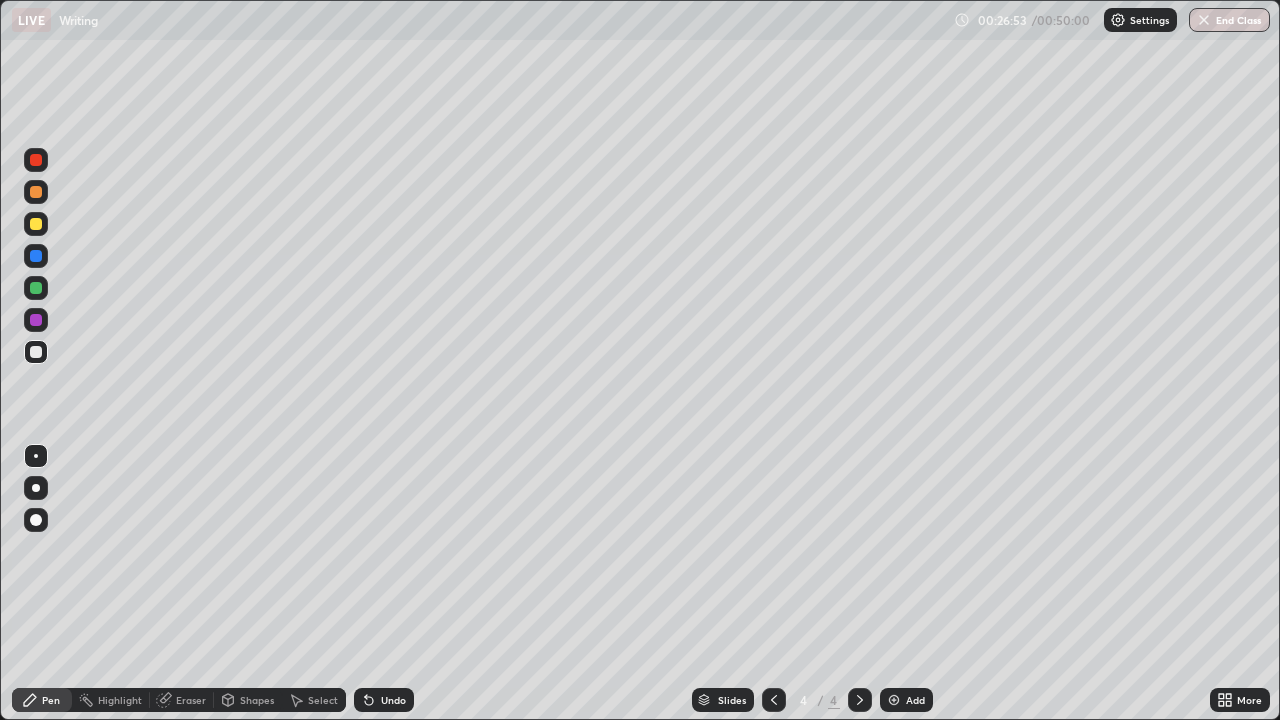 click on "Slides" at bounding box center (732, 700) 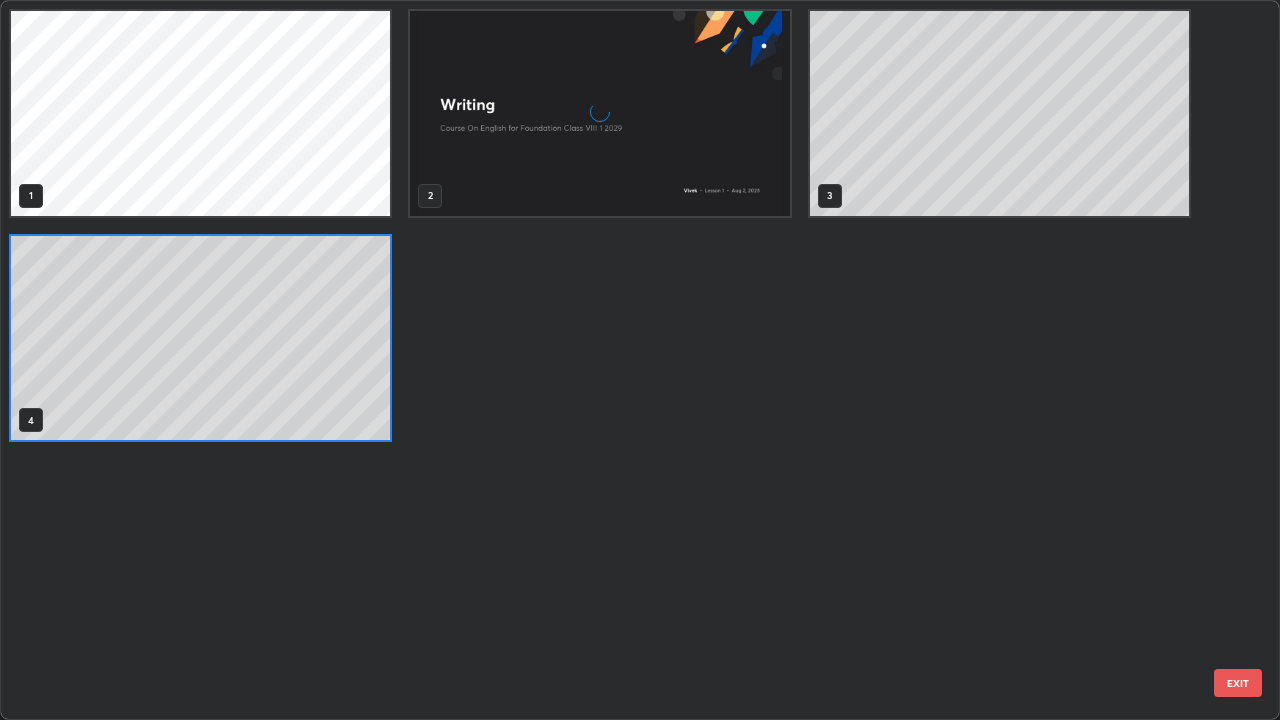 scroll, scrollTop: 7, scrollLeft: 11, axis: both 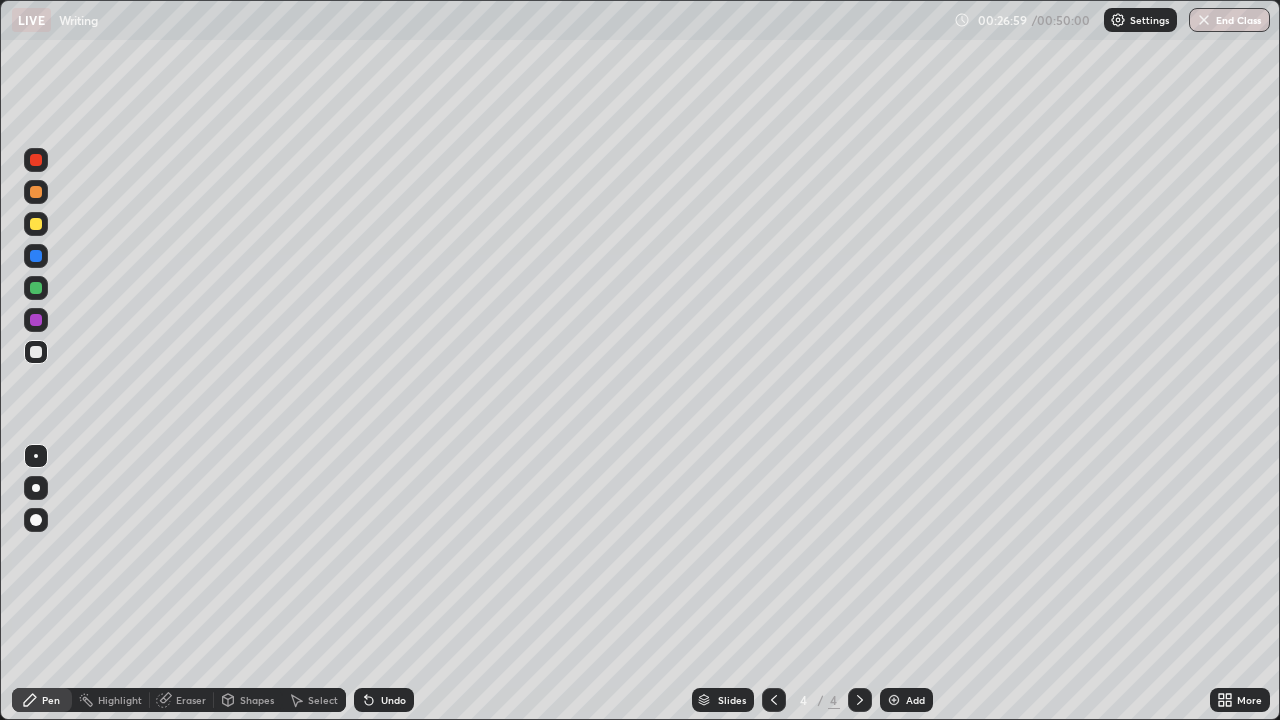 click on "Add" at bounding box center (915, 700) 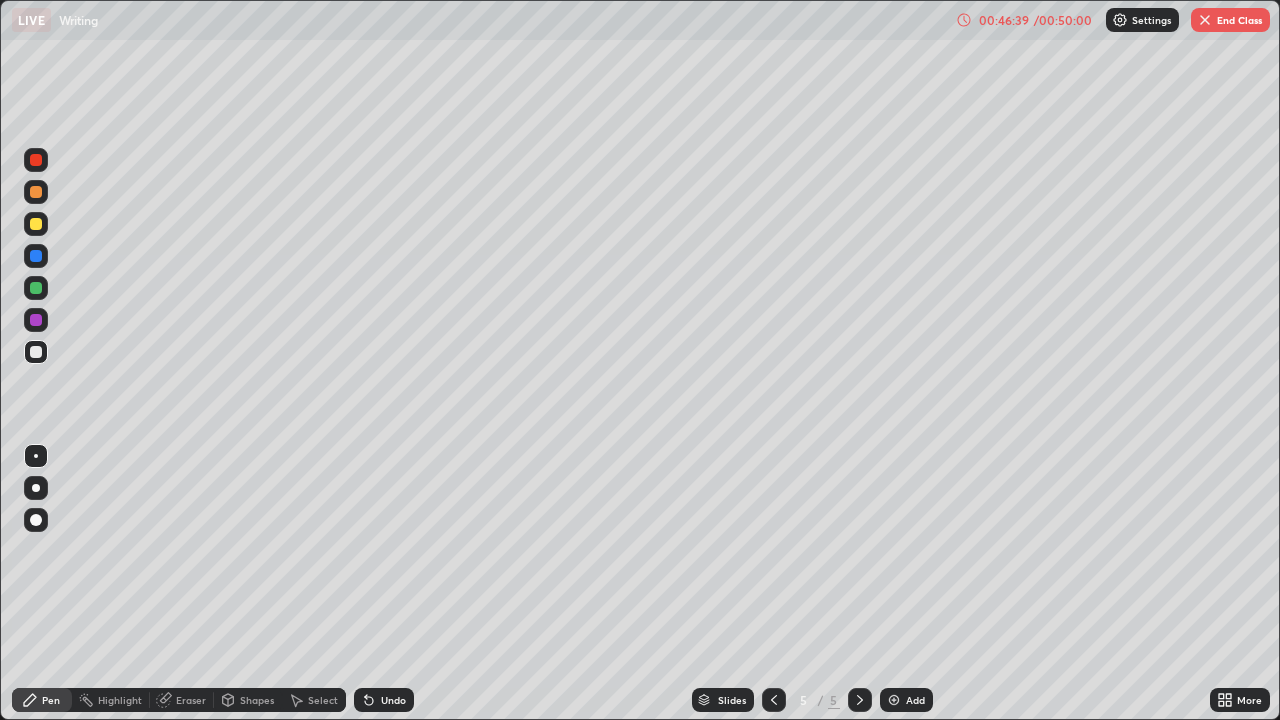 click on "End Class" at bounding box center (1230, 20) 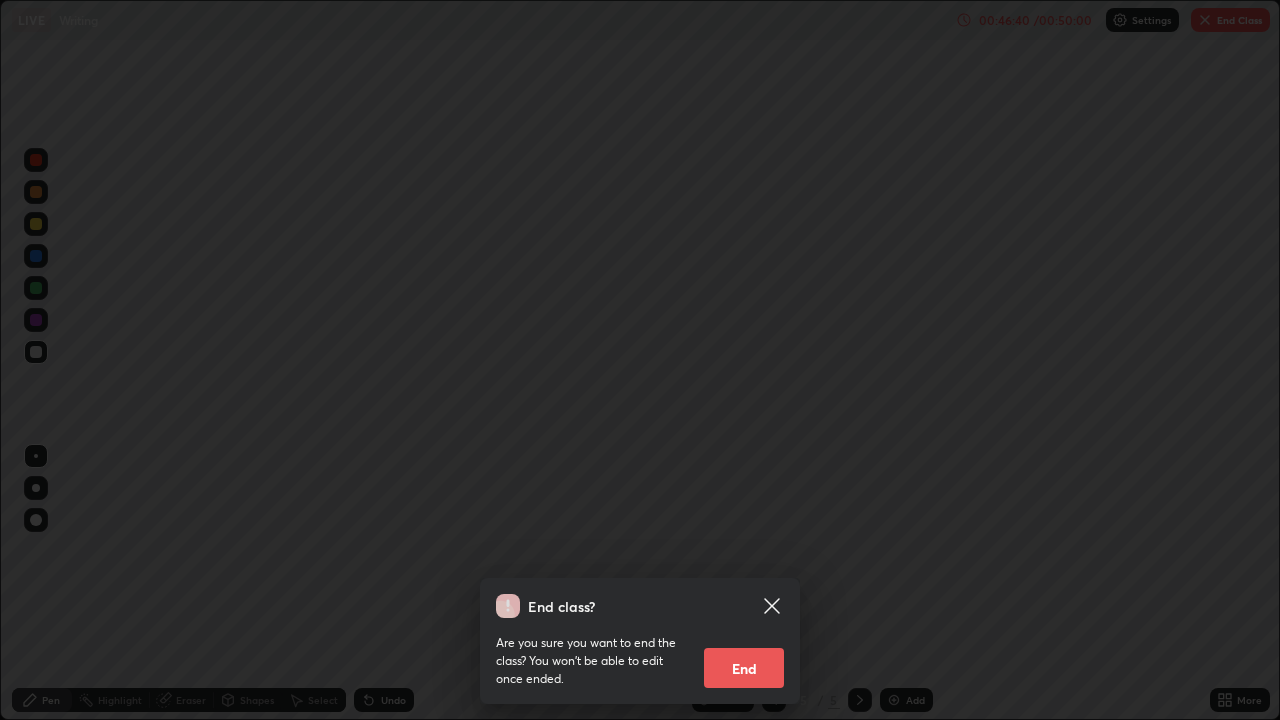 click on "End" at bounding box center [744, 668] 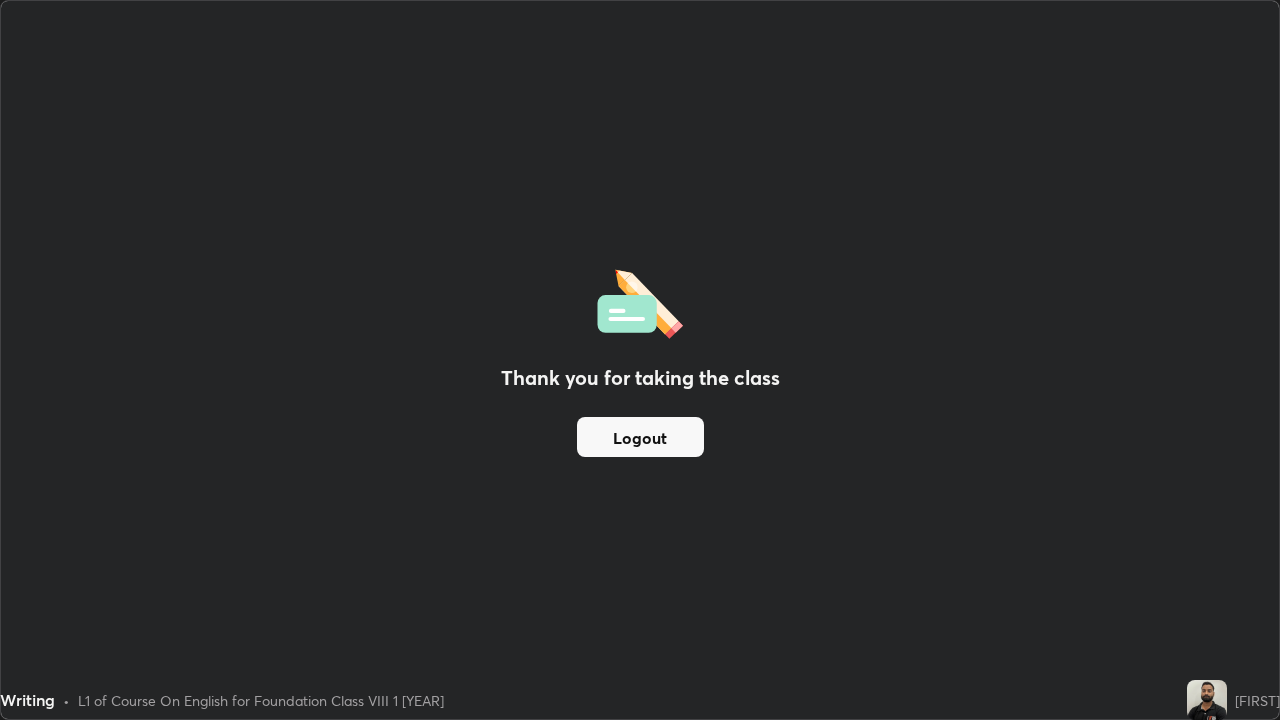 click on "Thank you for taking the class Logout" at bounding box center (640, 360) 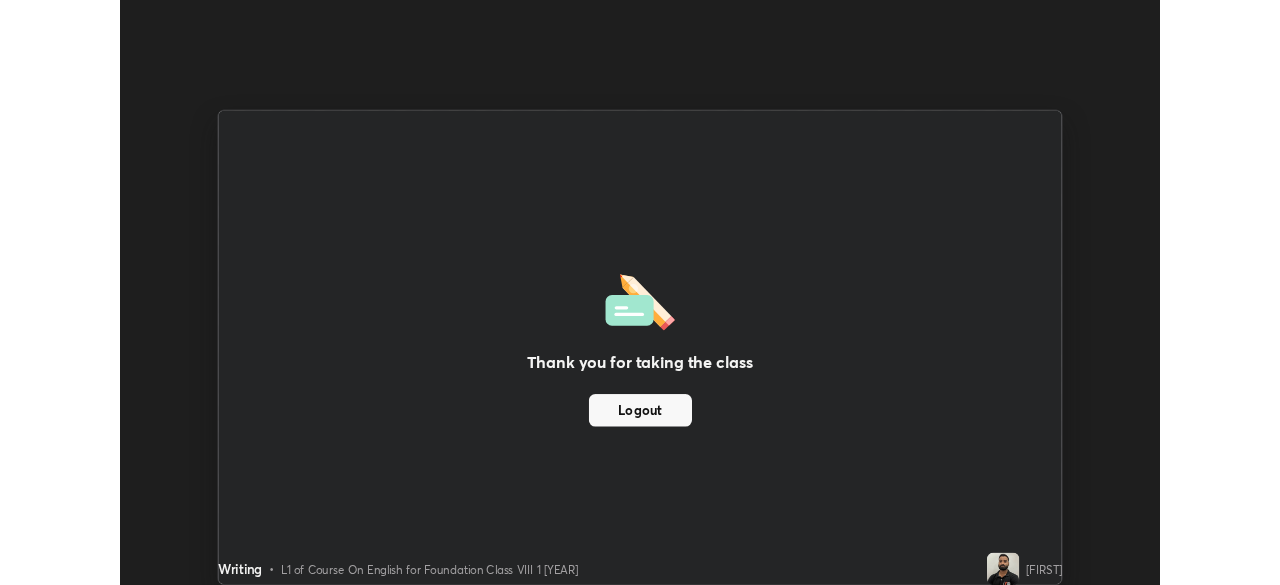 scroll, scrollTop: 585, scrollLeft: 1280, axis: both 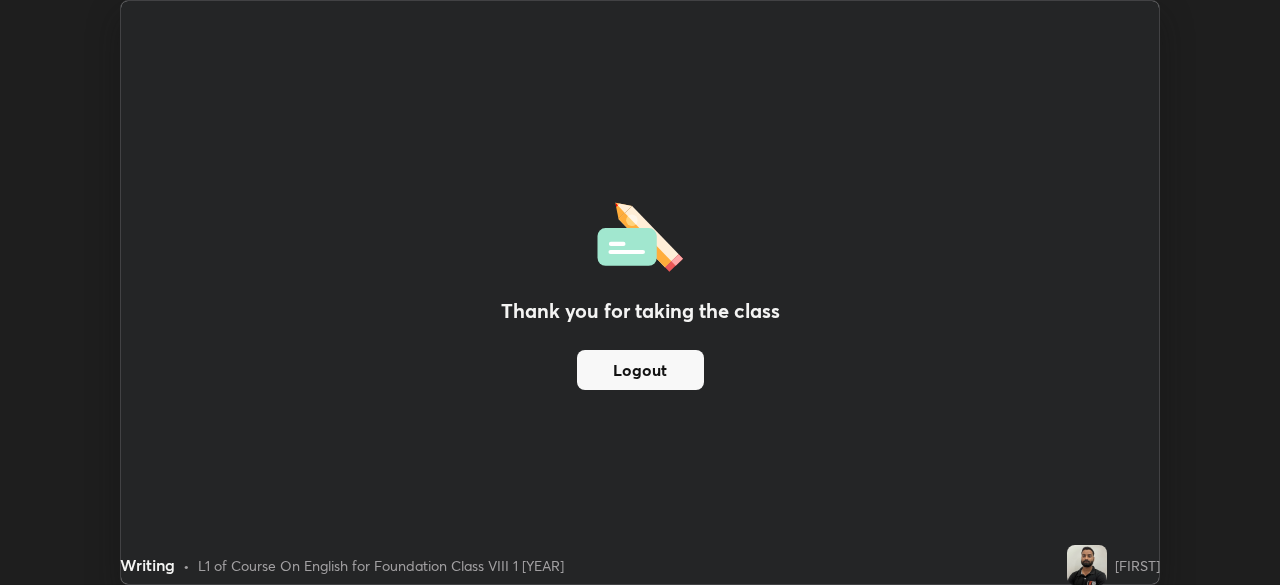 click on "Thank you for taking the class Logout" at bounding box center (640, 292) 